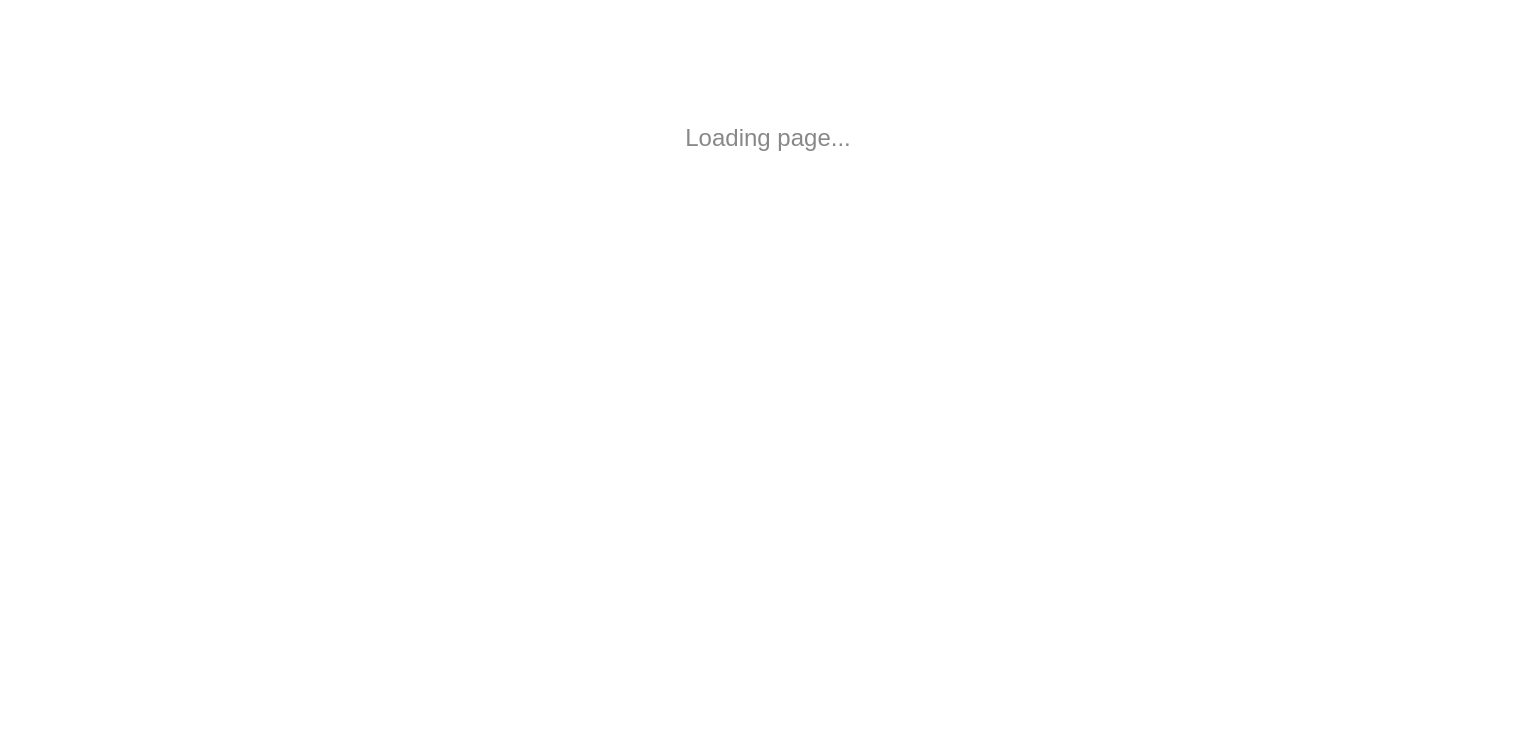 scroll, scrollTop: 0, scrollLeft: 0, axis: both 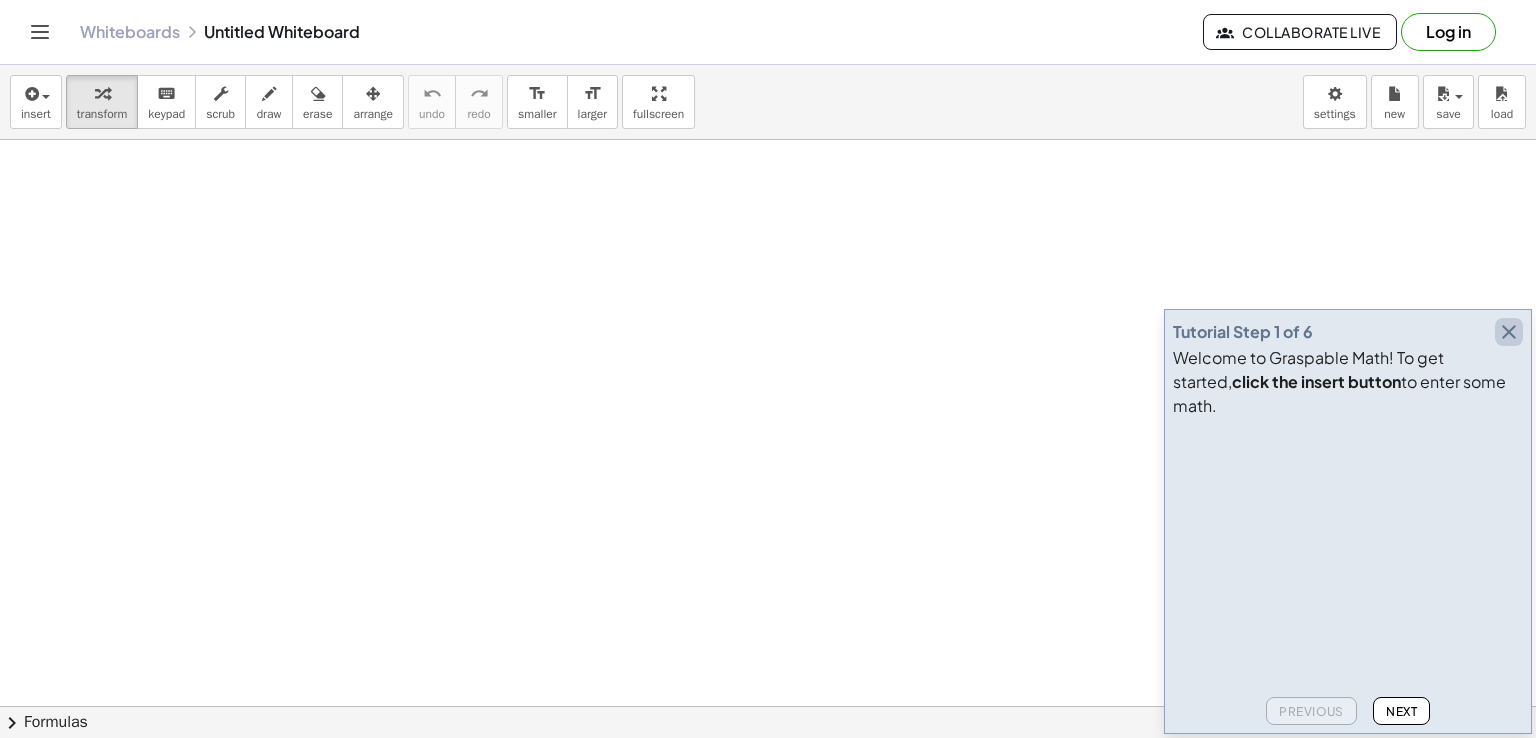 click at bounding box center (1509, 332) 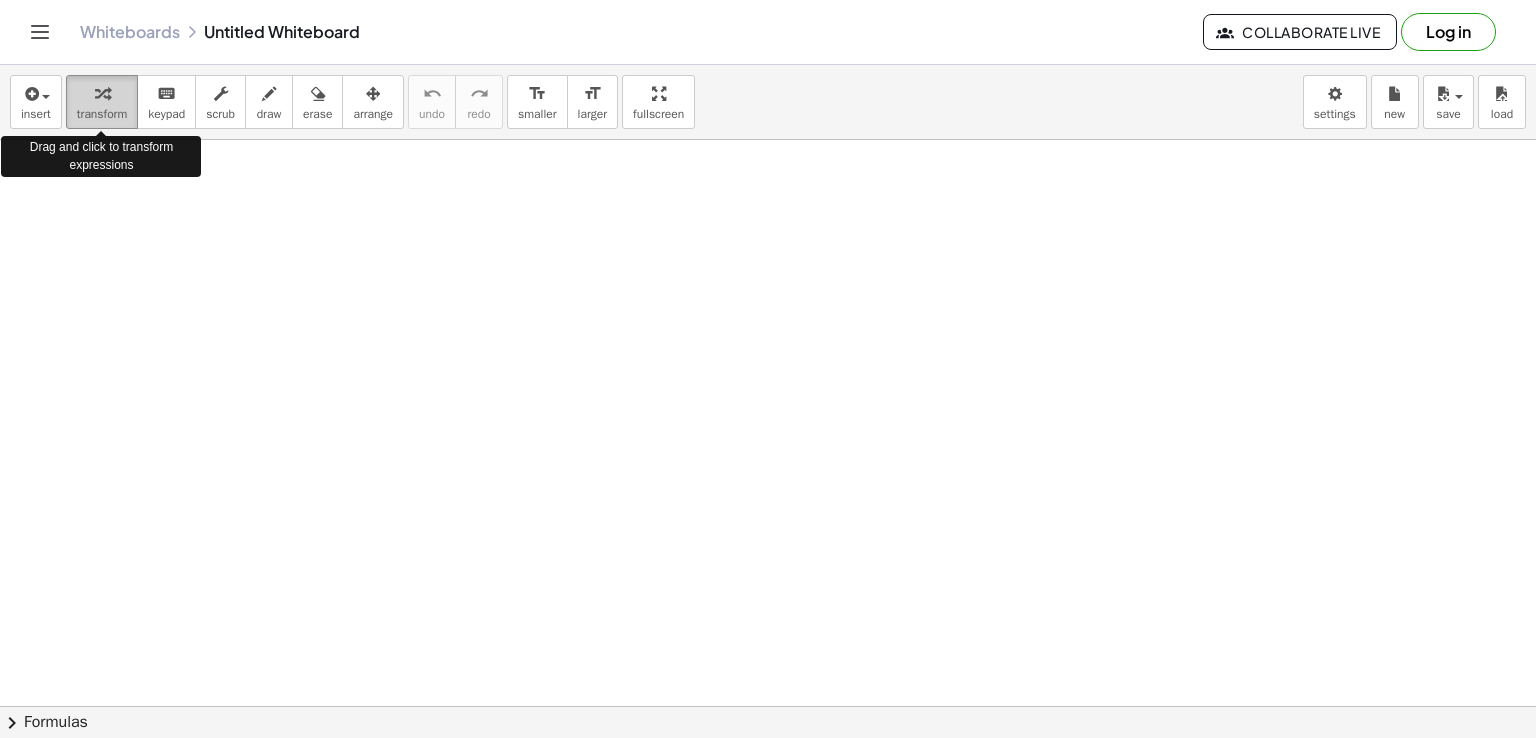 click on "transform" at bounding box center (102, 114) 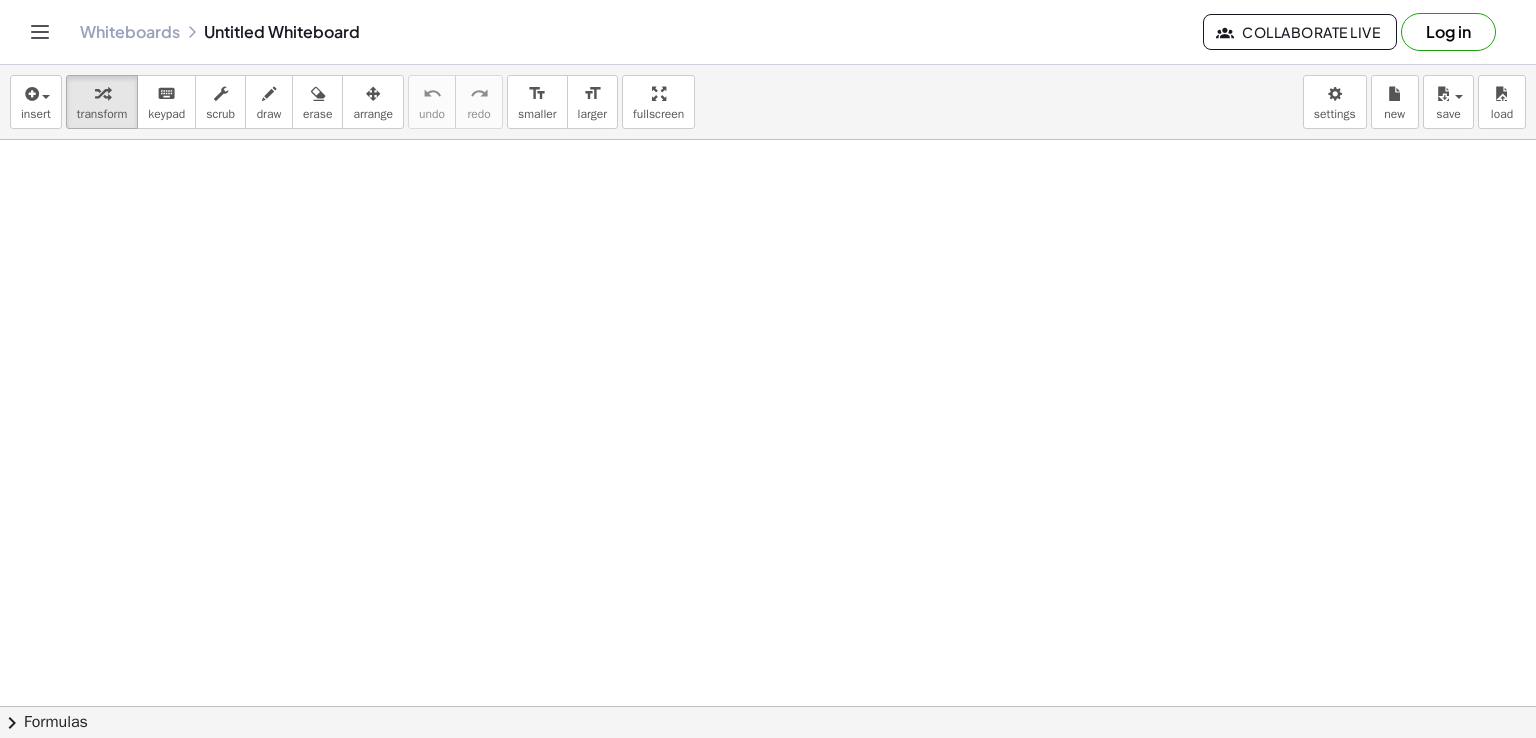 drag, startPoint x: 322, startPoint y: 274, endPoint x: 375, endPoint y: 322, distance: 71.50524 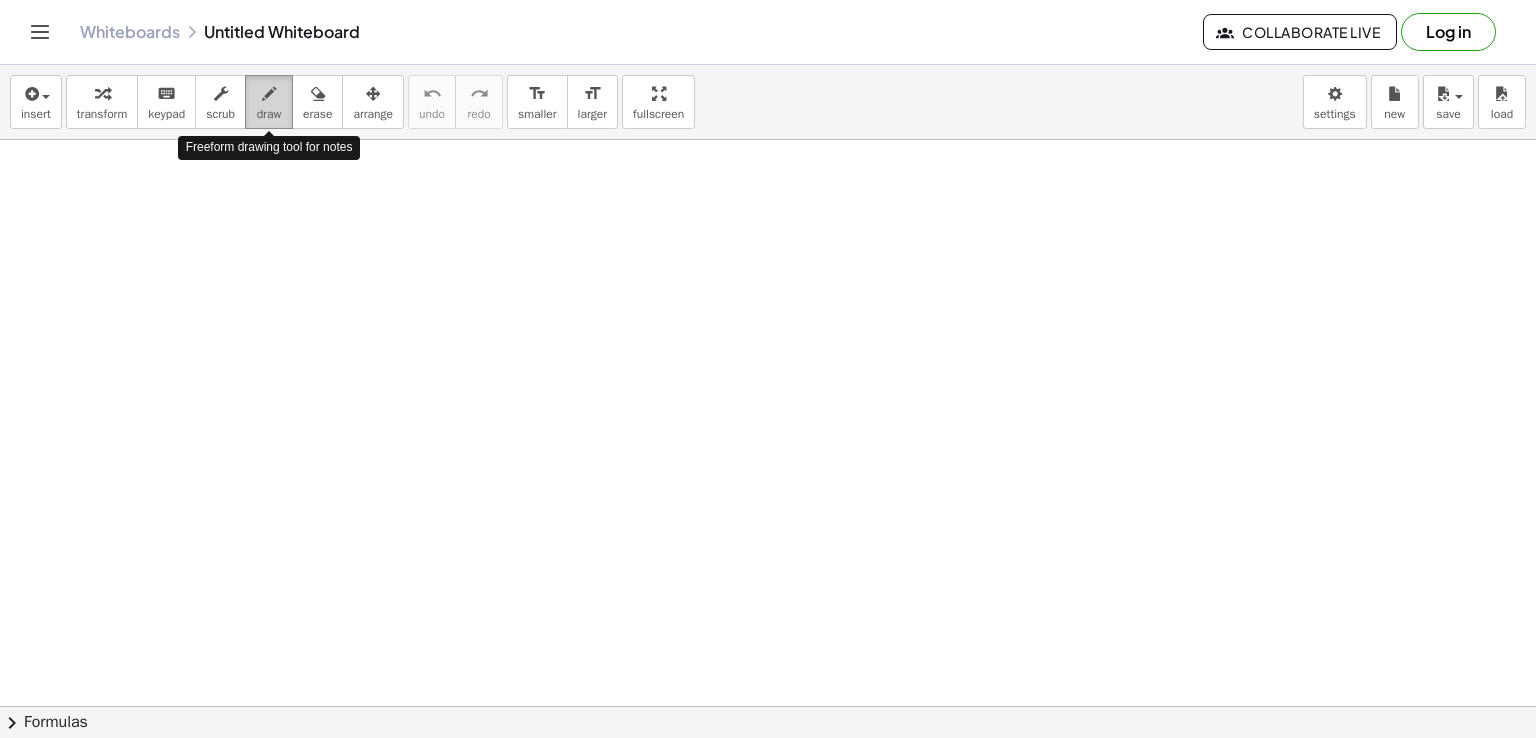click on "draw" at bounding box center (269, 114) 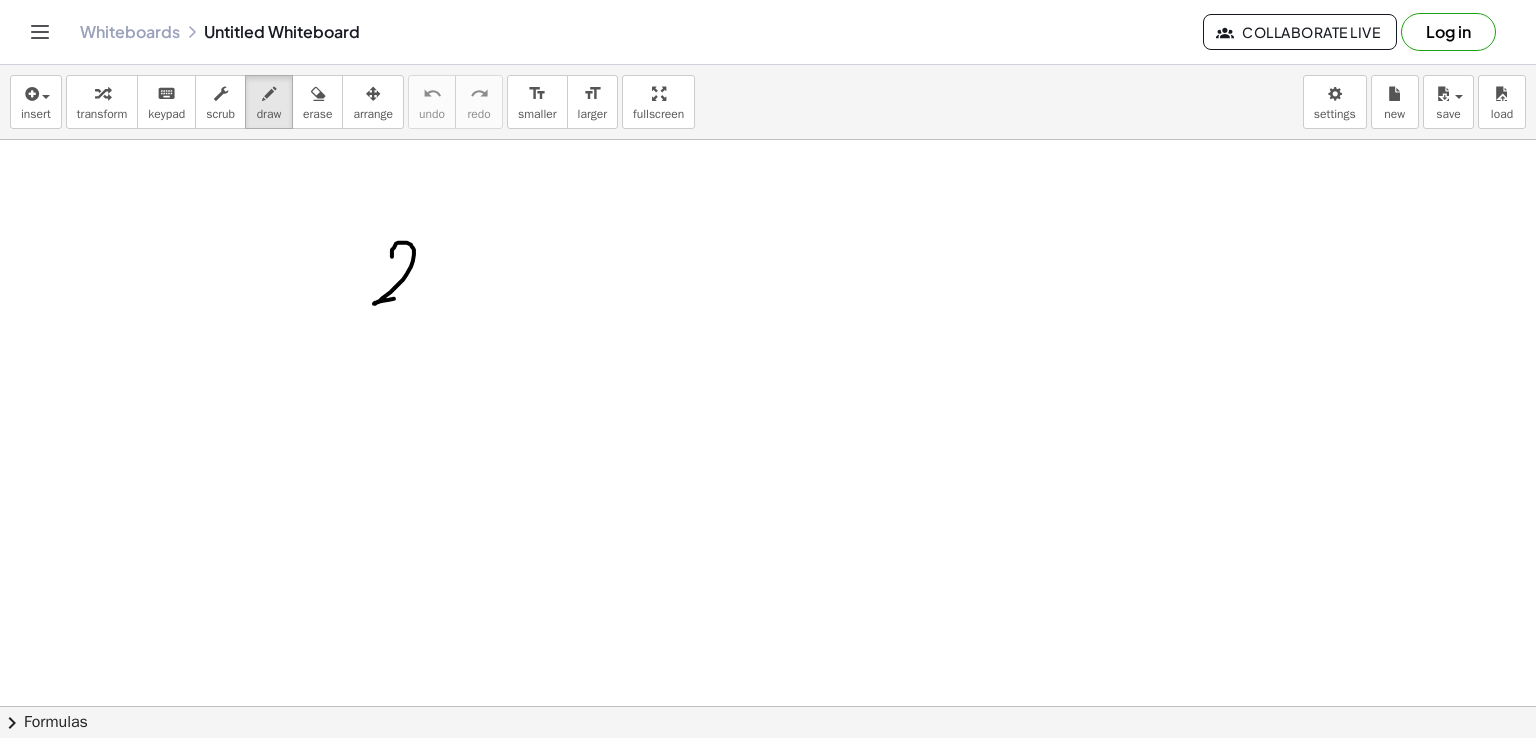 drag, startPoint x: 392, startPoint y: 256, endPoint x: 409, endPoint y: 297, distance: 44.38468 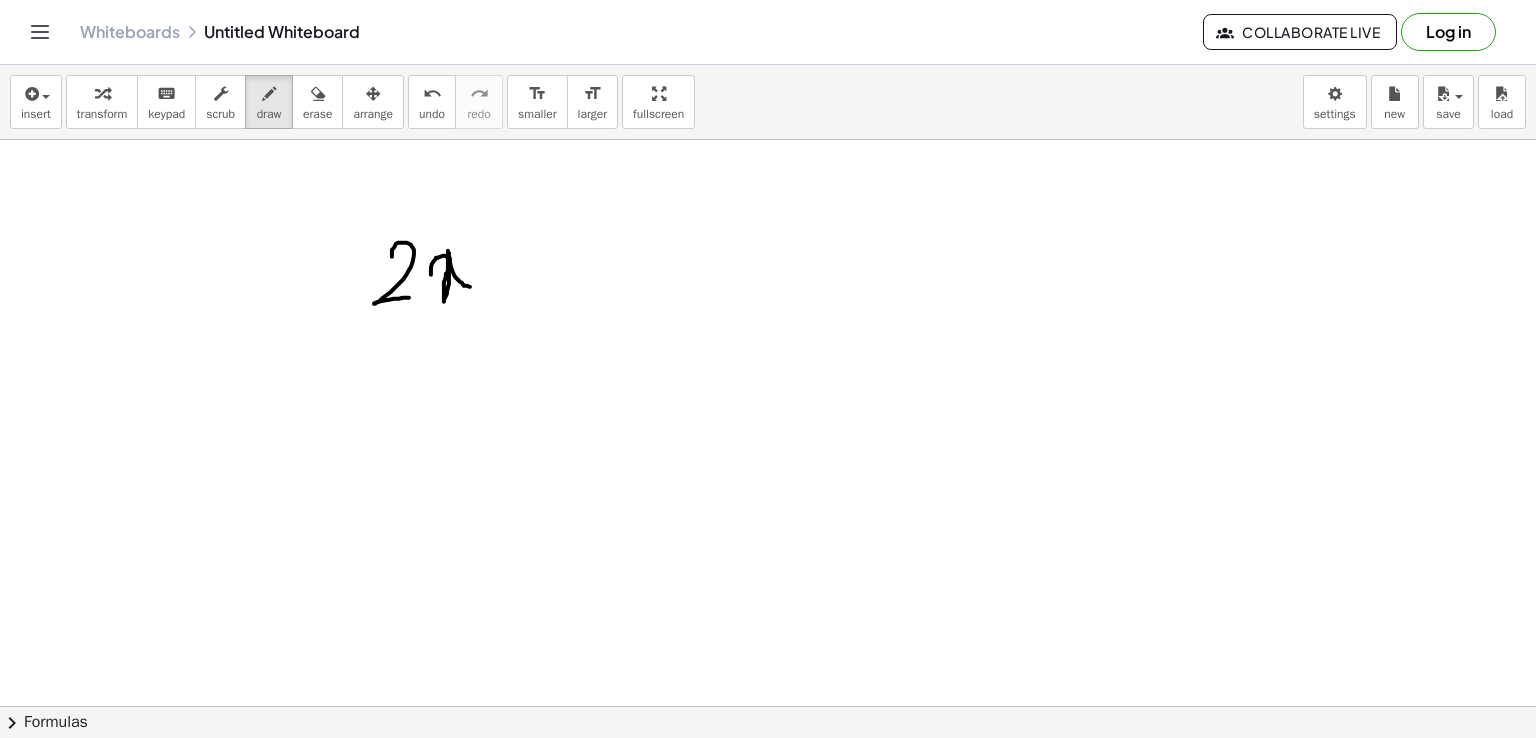 drag, startPoint x: 431, startPoint y: 274, endPoint x: 486, endPoint y: 274, distance: 55 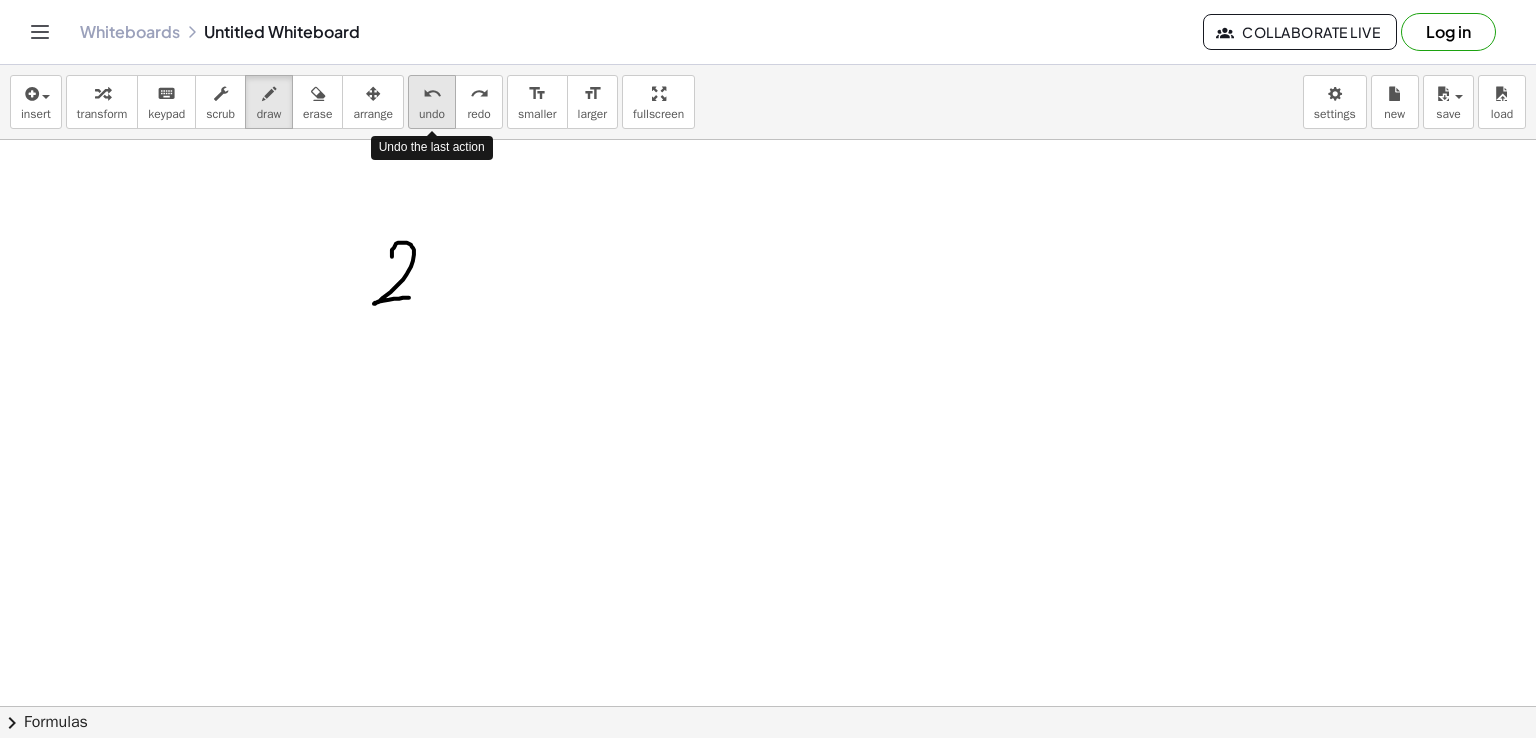 click on "undo" at bounding box center [432, 94] 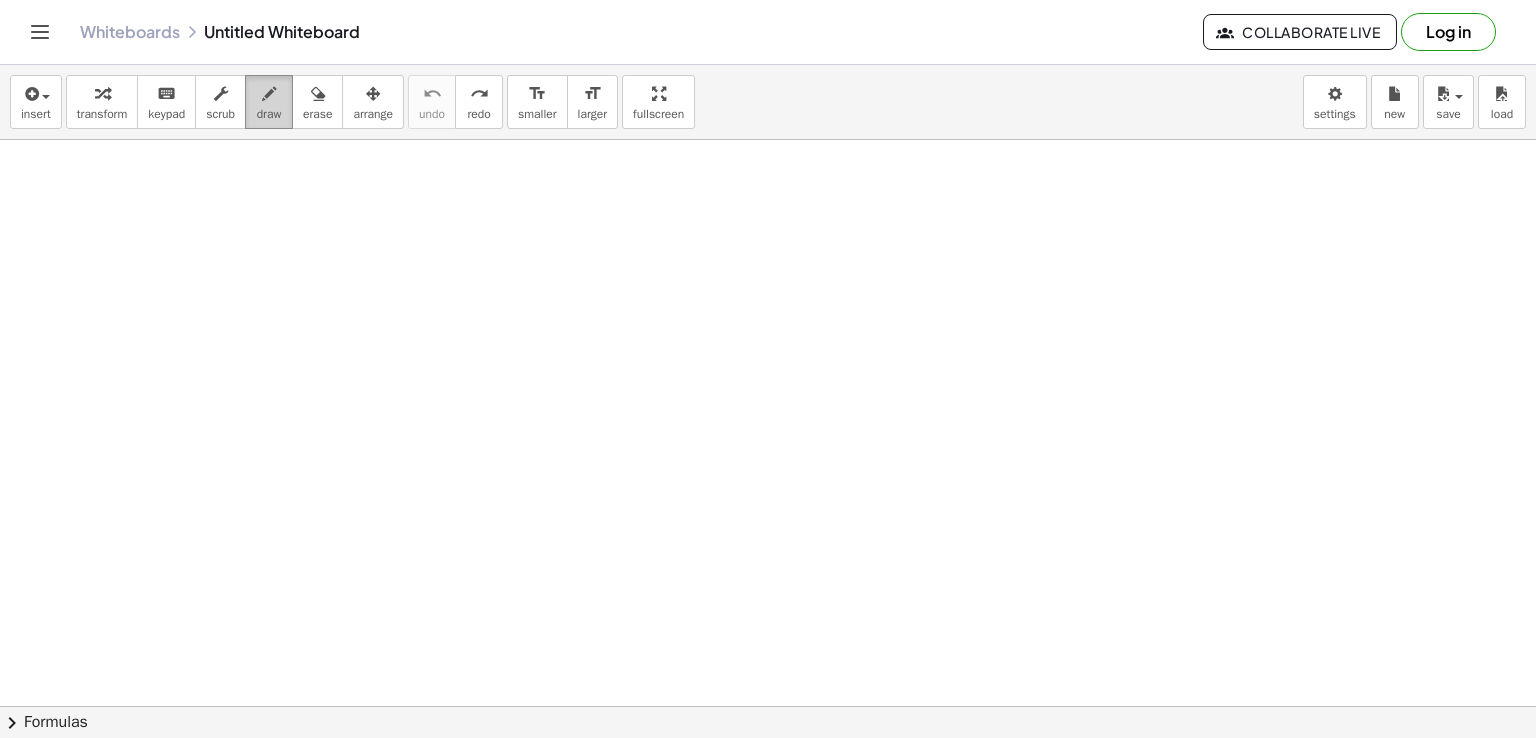 click on "draw" at bounding box center (269, 114) 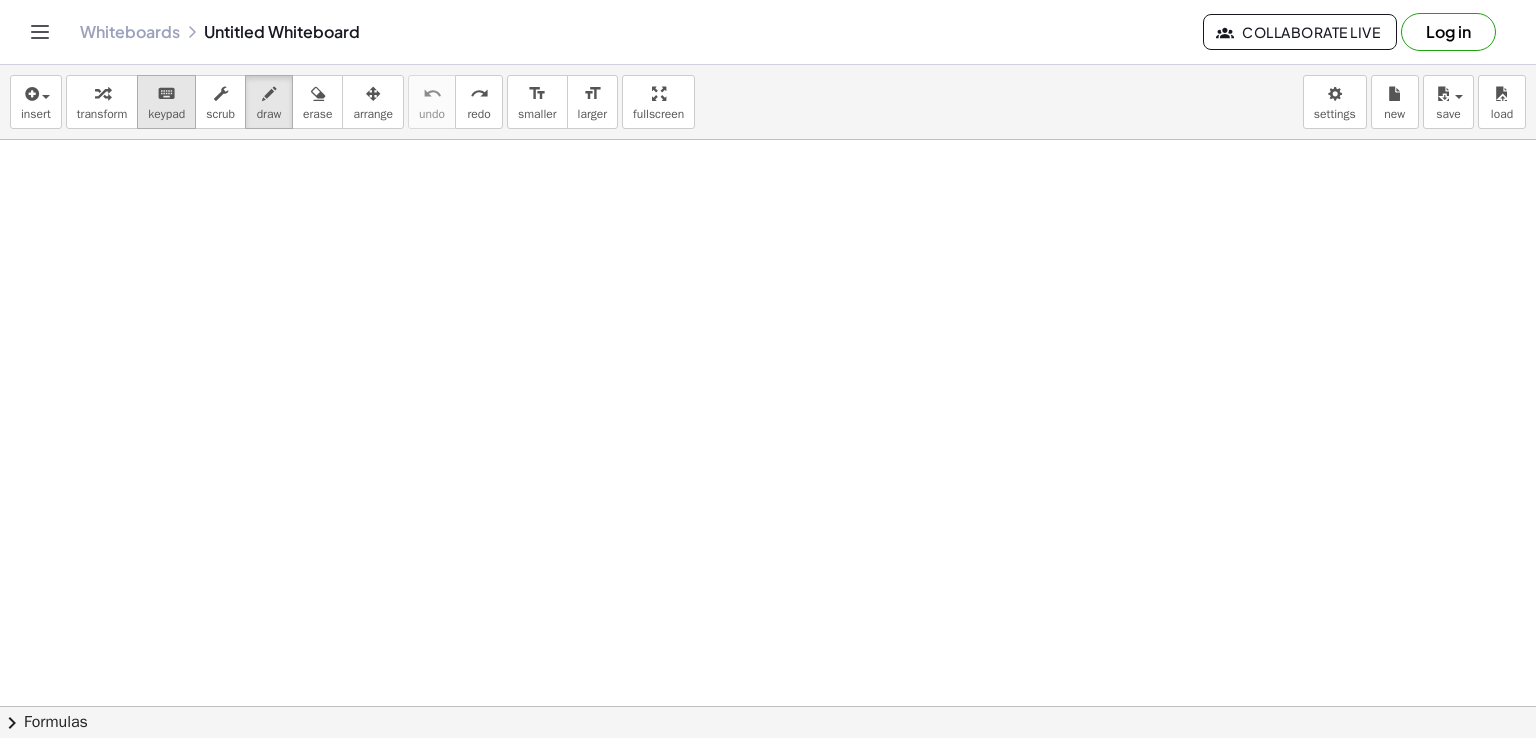 click on "keyboard" at bounding box center (166, 94) 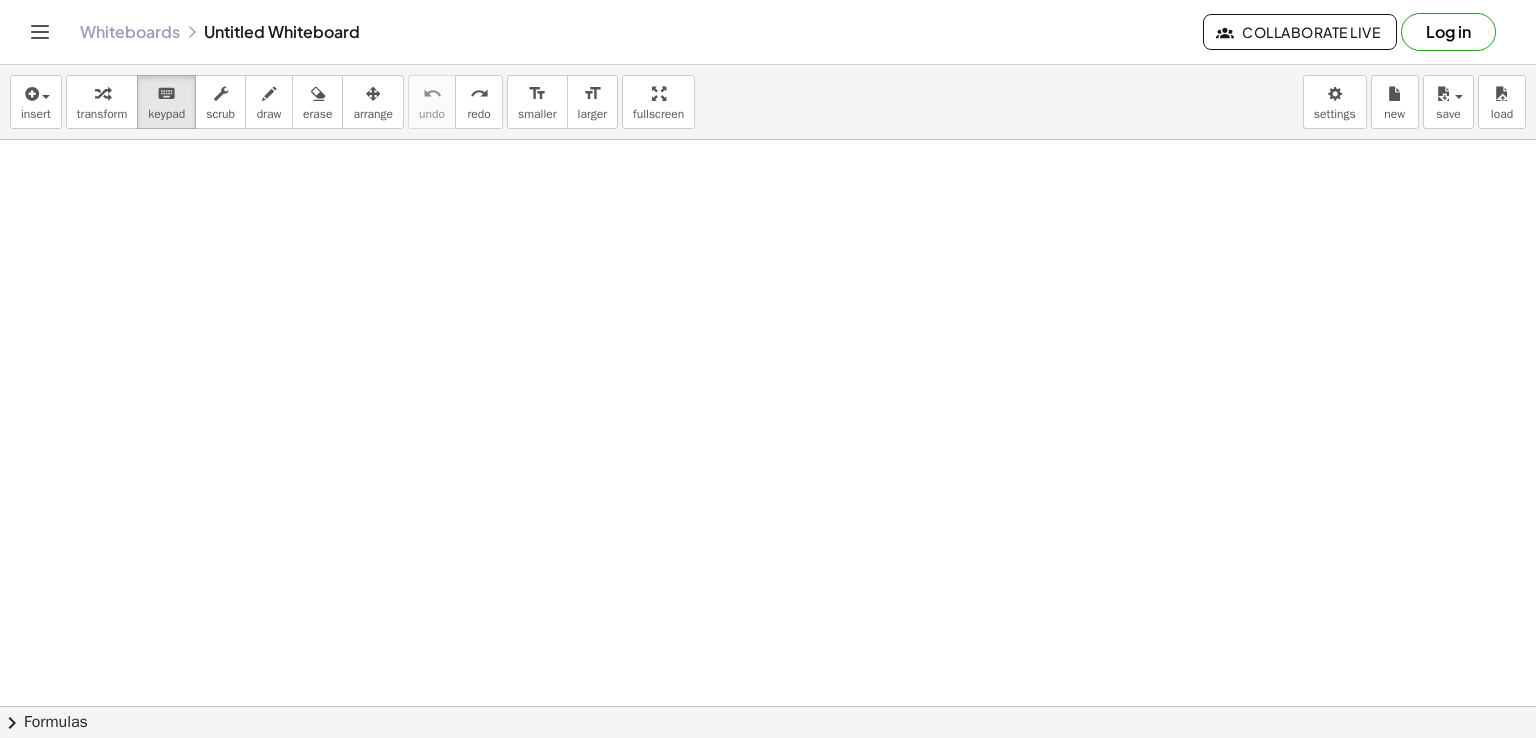 click at bounding box center (768, 771) 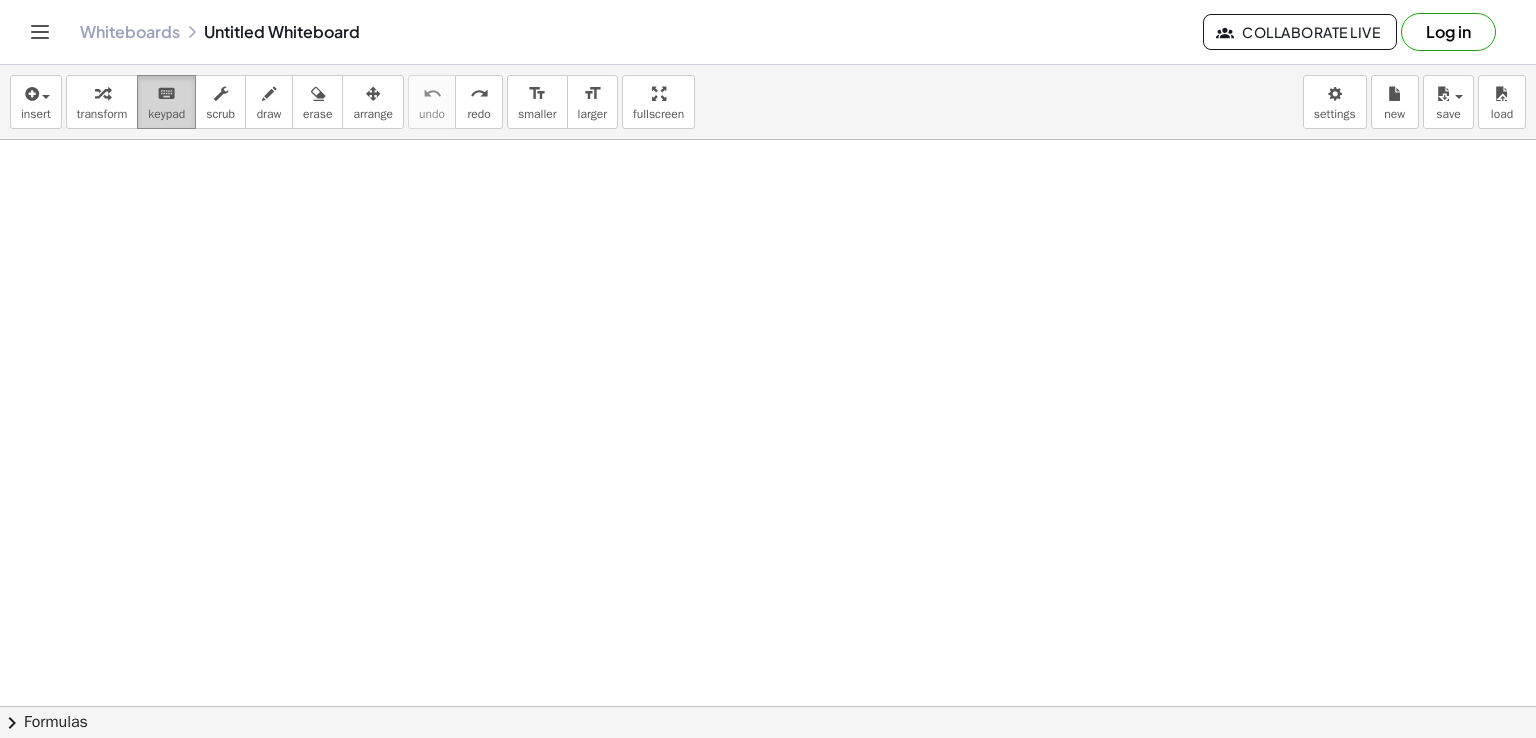 click on "keyboard" at bounding box center [166, 94] 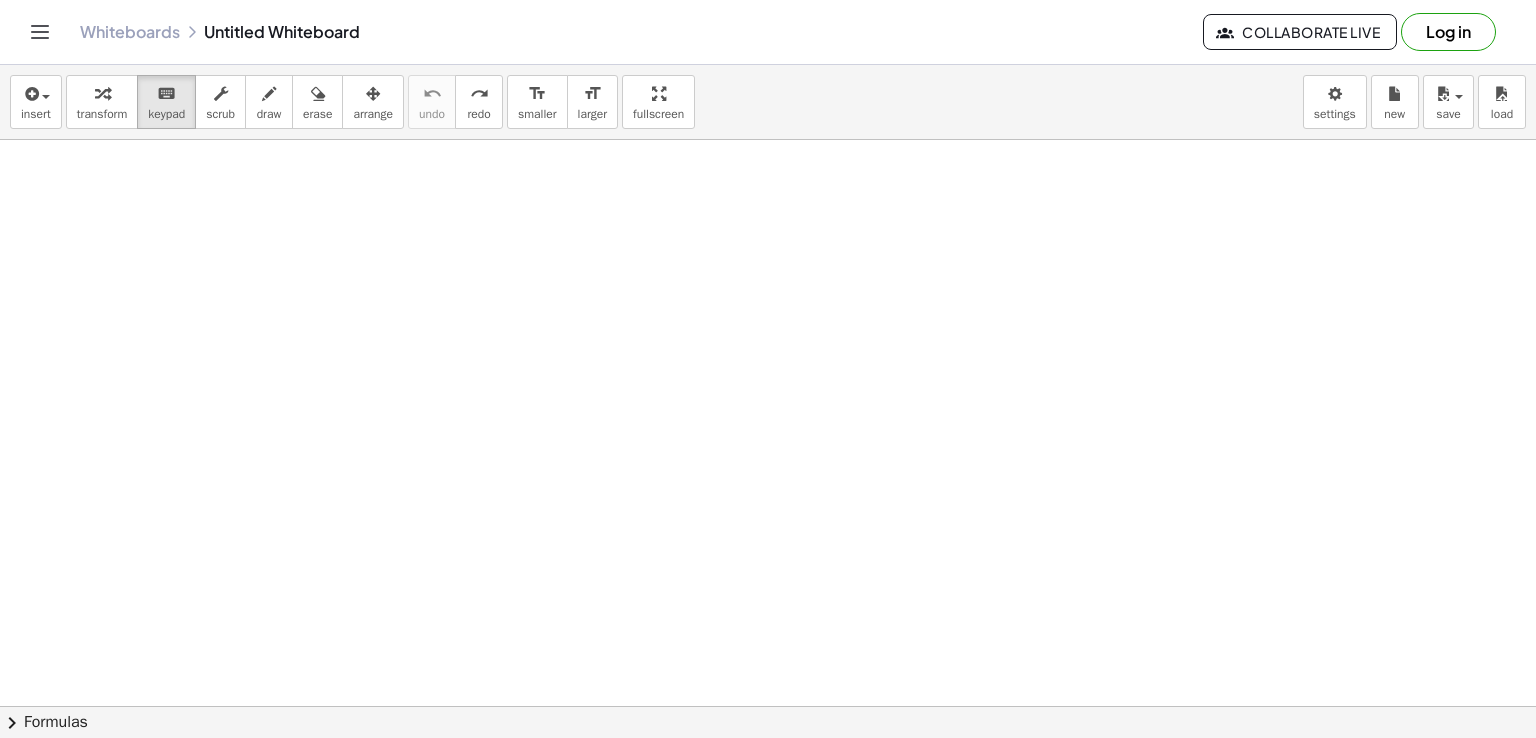 click at bounding box center (768, 771) 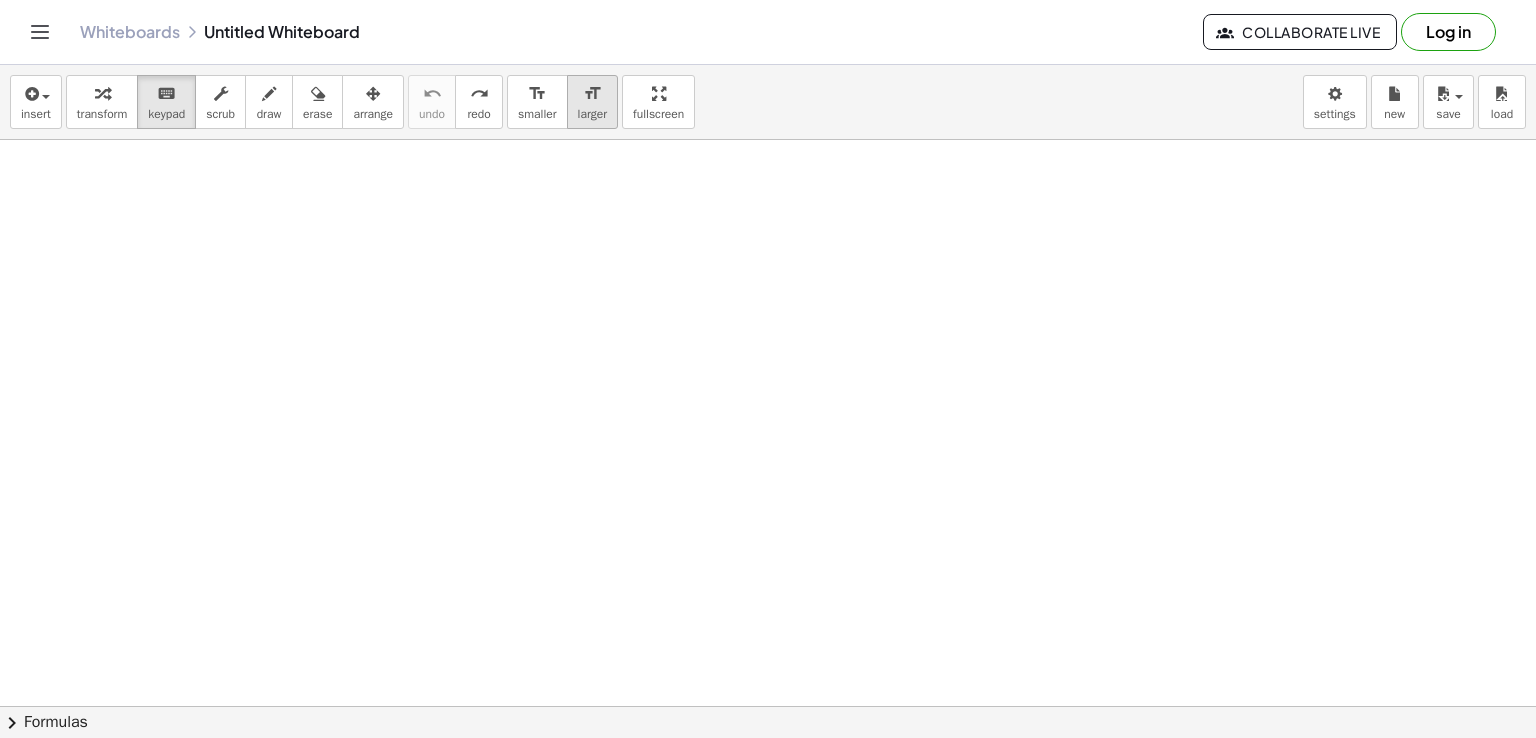 drag, startPoint x: 469, startPoint y: 266, endPoint x: 595, endPoint y: 93, distance: 214.02103 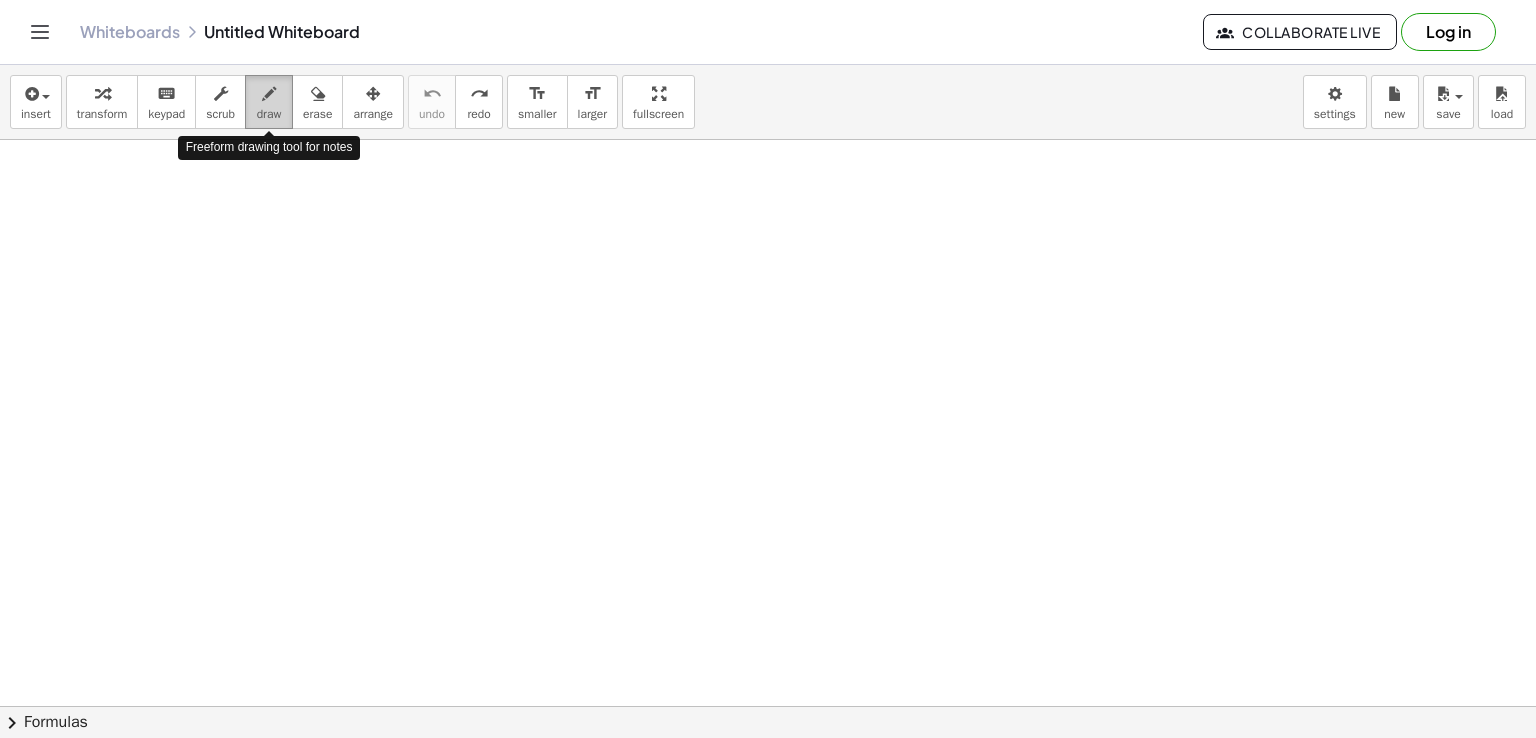 click at bounding box center (269, 94) 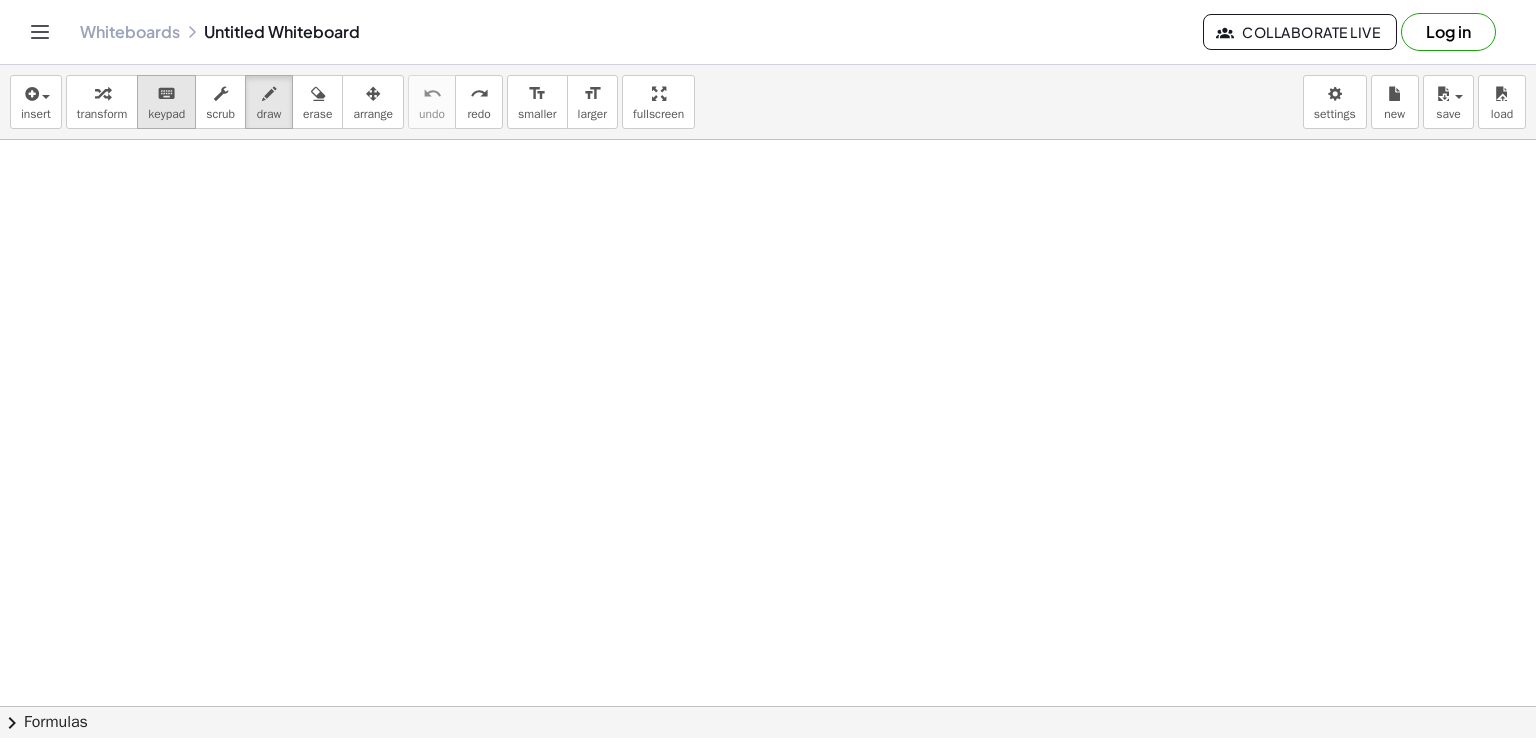 click on "keyboard" at bounding box center (166, 94) 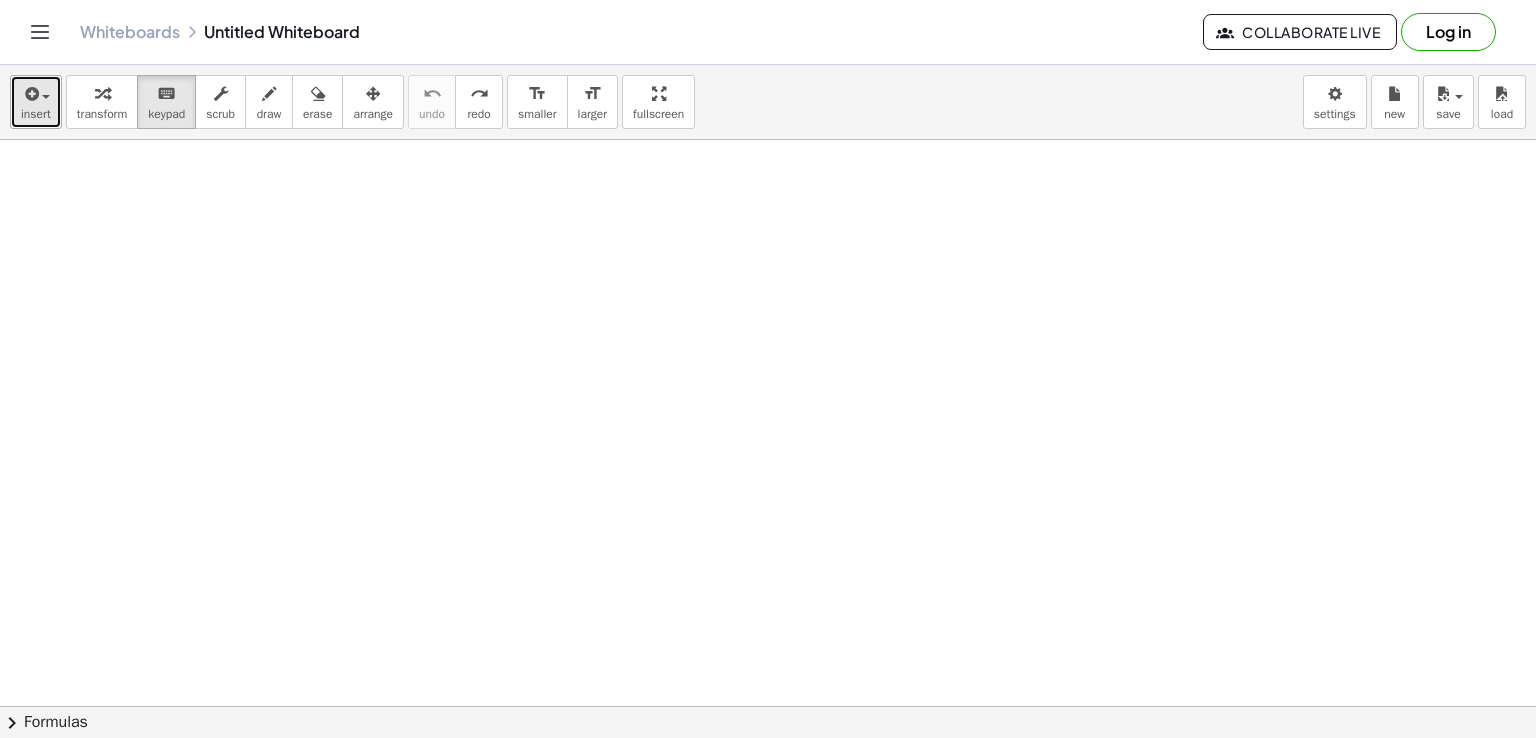click at bounding box center [36, 93] 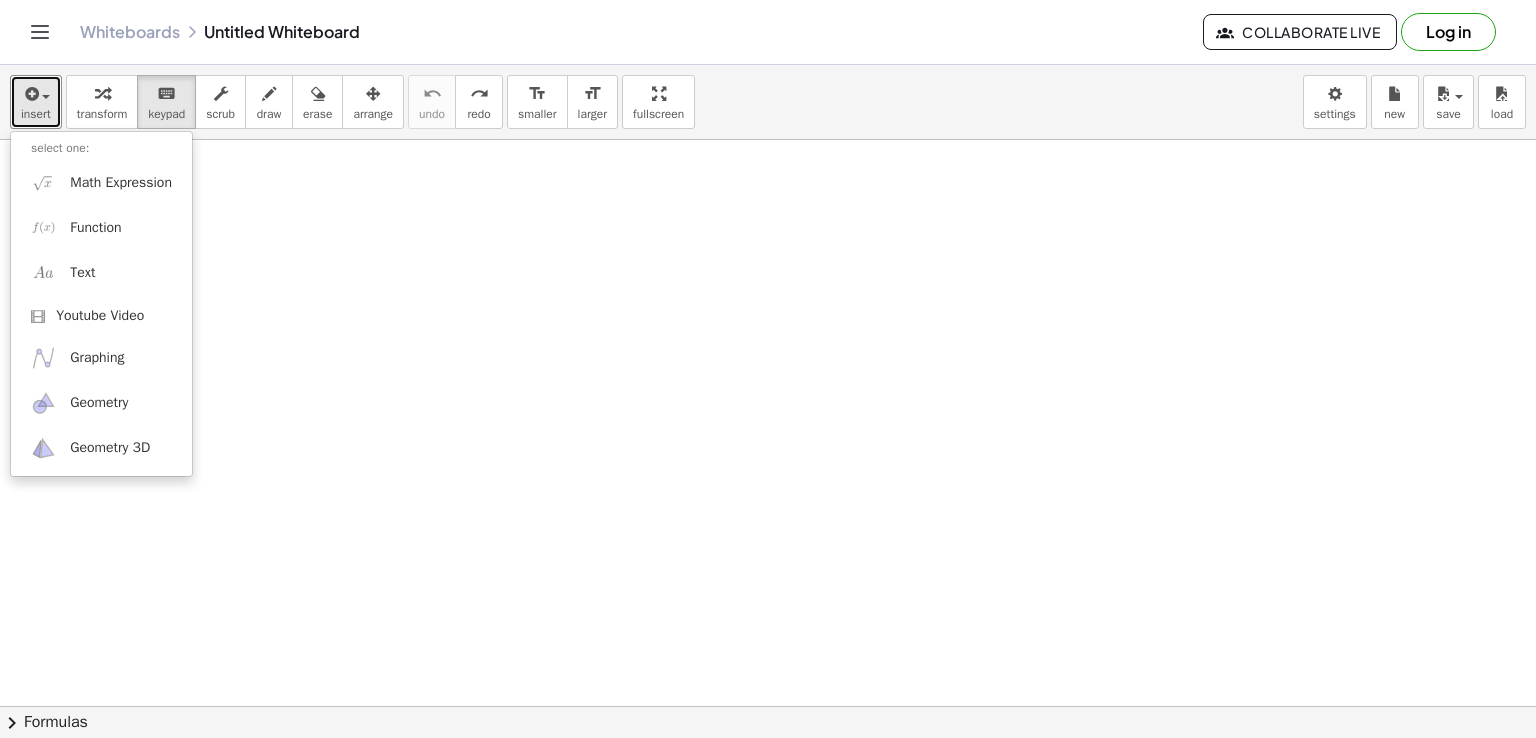 click at bounding box center (768, 771) 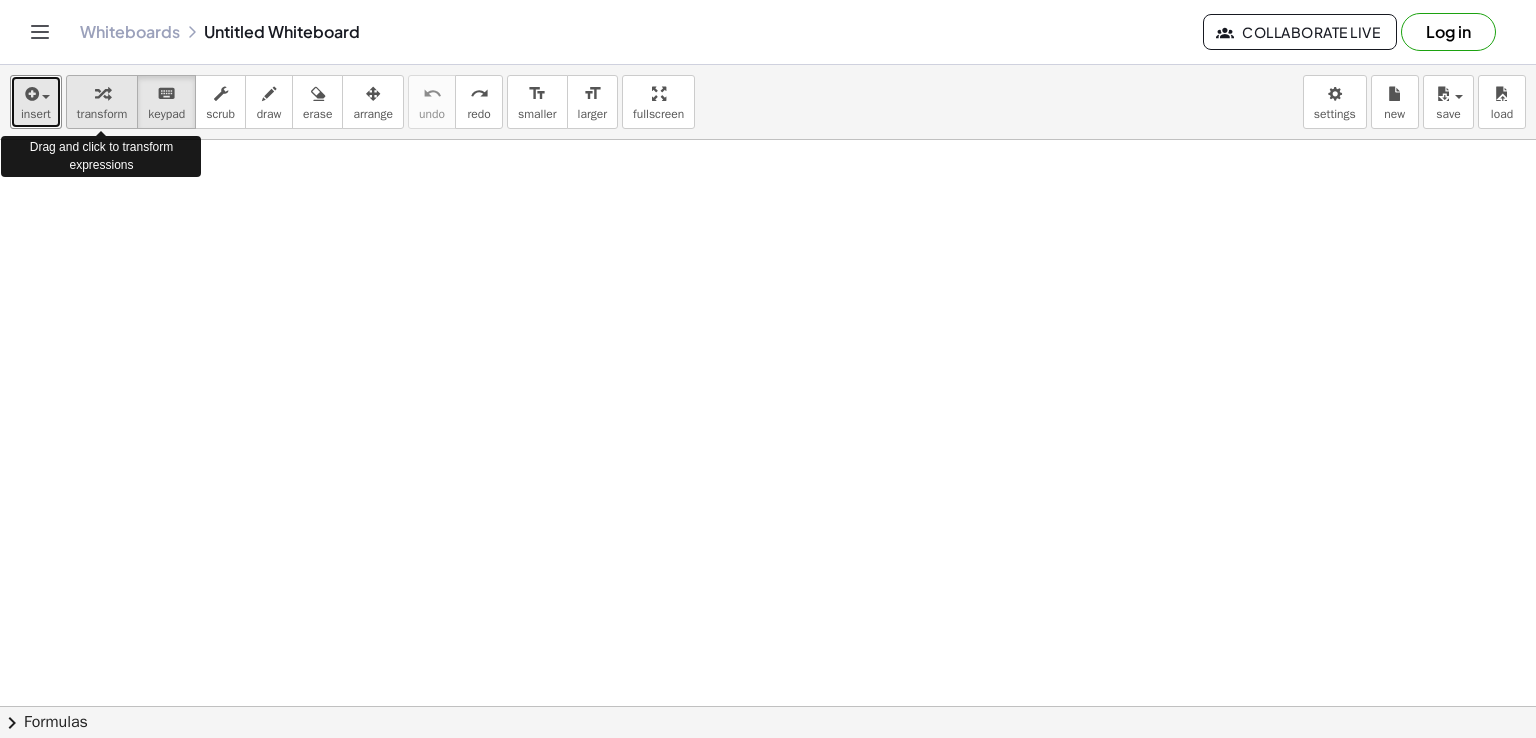click at bounding box center [102, 94] 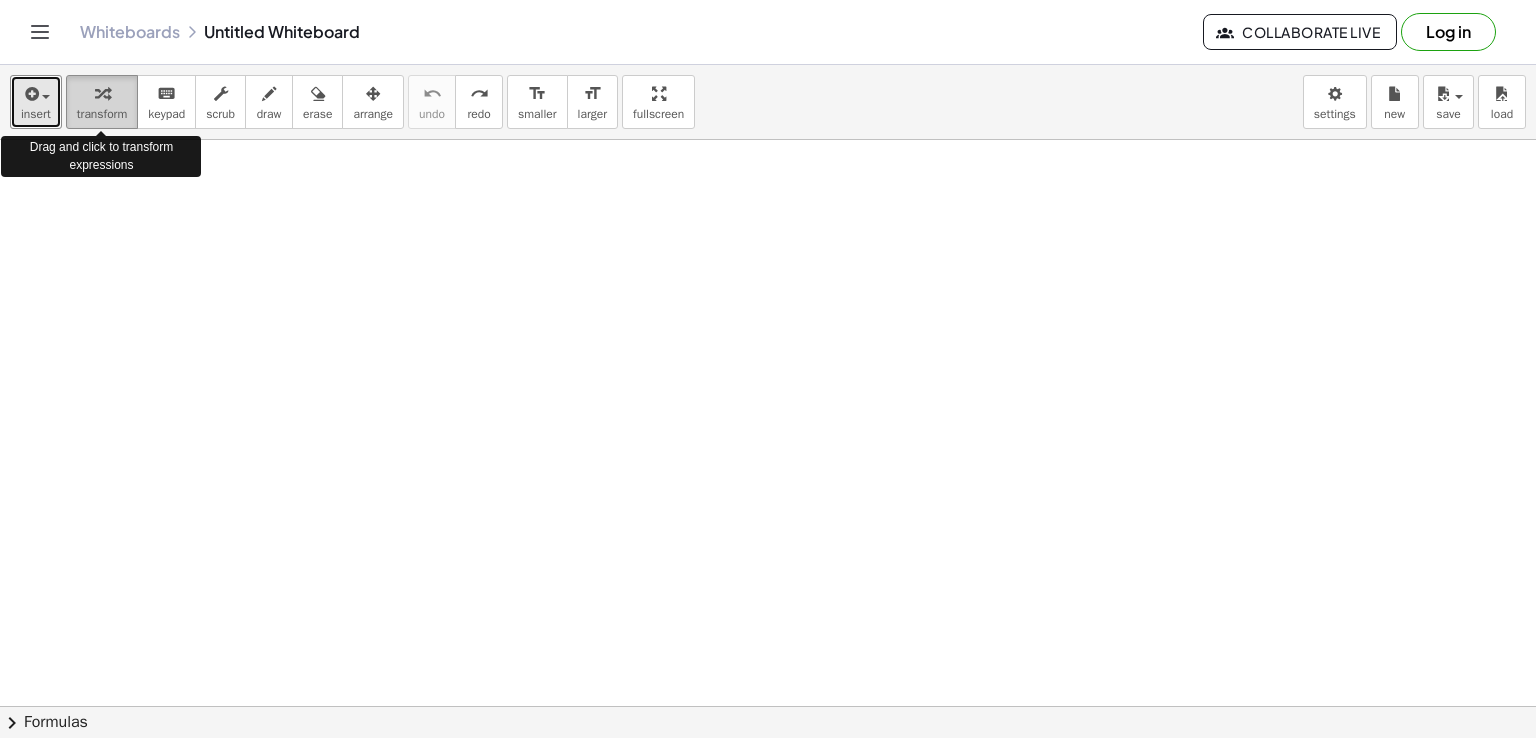 click at bounding box center [102, 94] 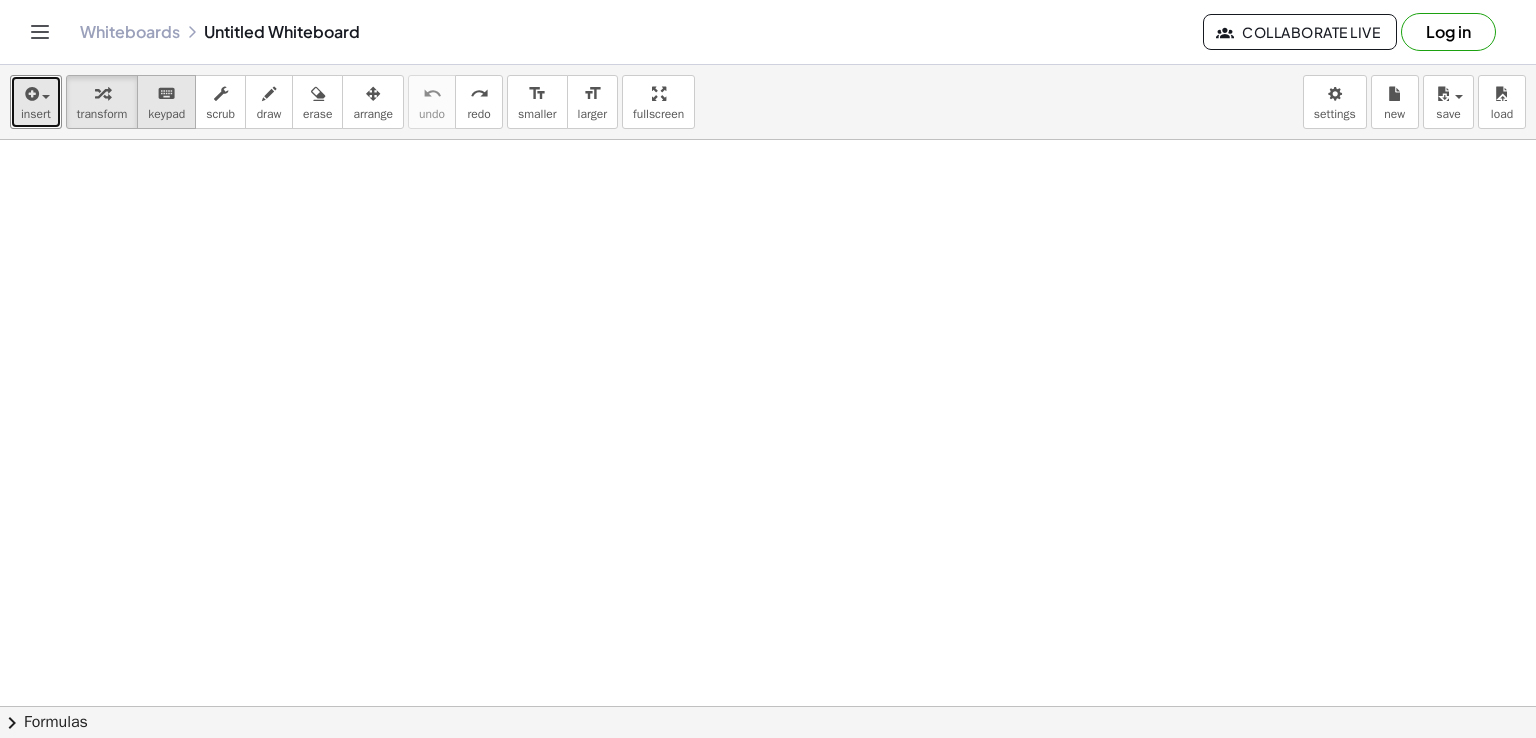 click on "keypad" at bounding box center [166, 114] 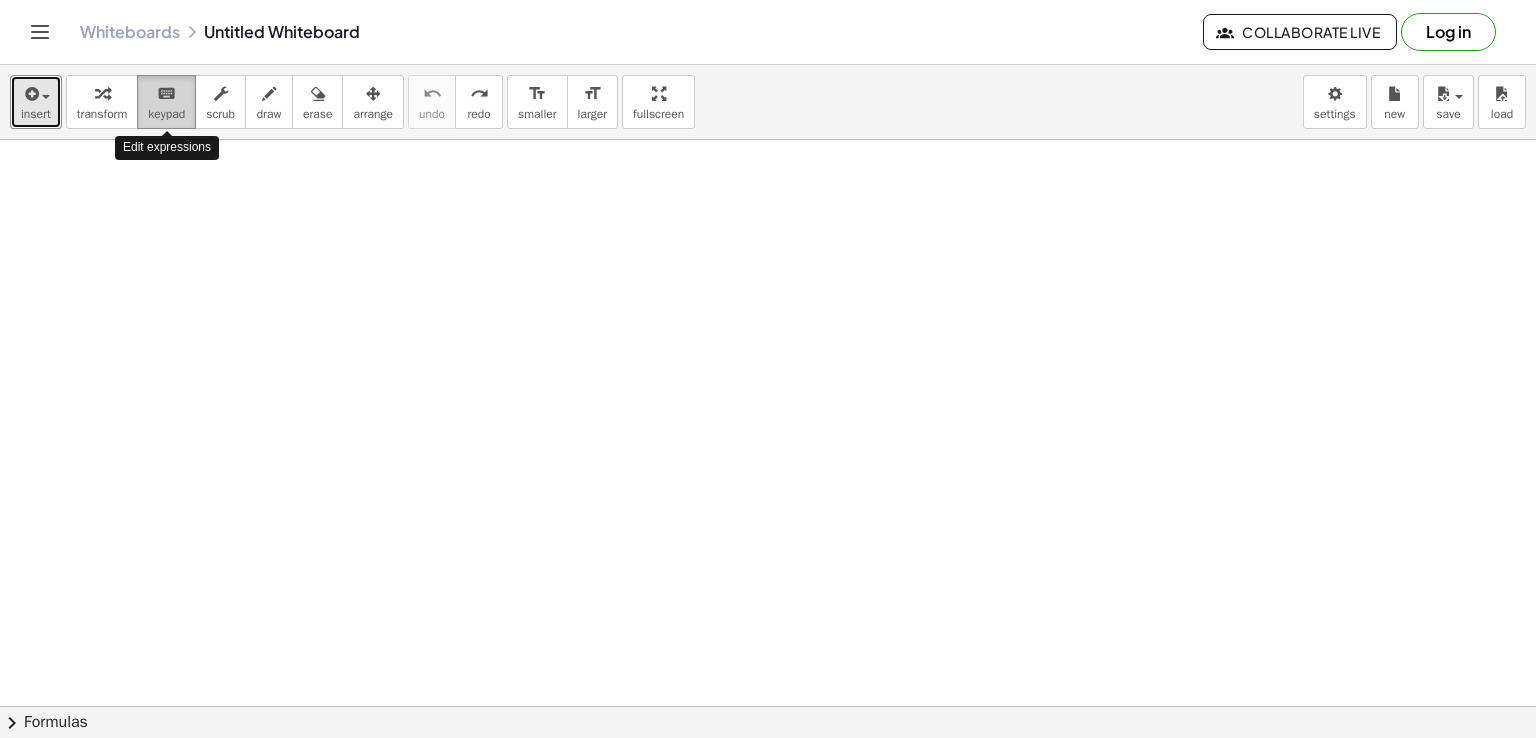 click on "keypad" at bounding box center [166, 114] 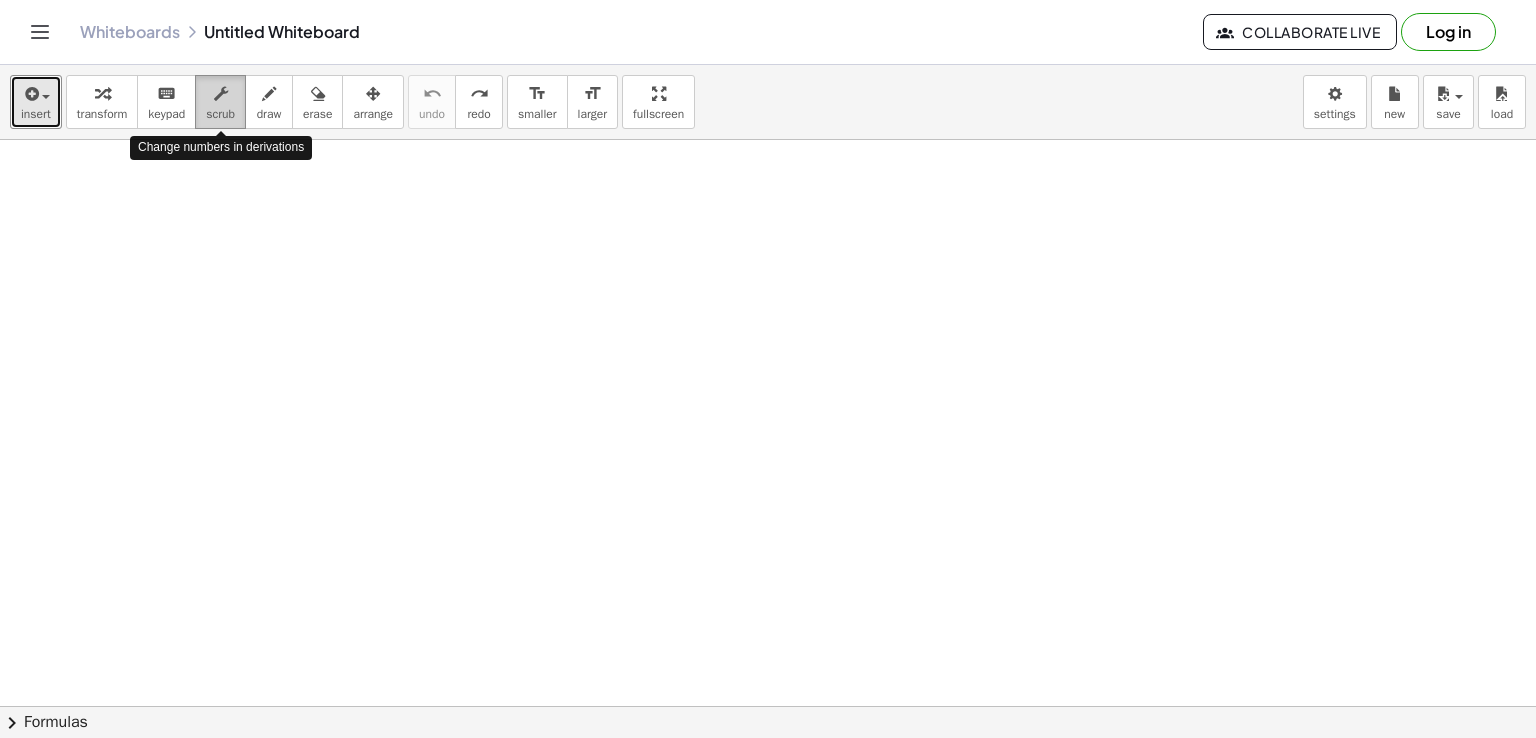 click at bounding box center (220, 93) 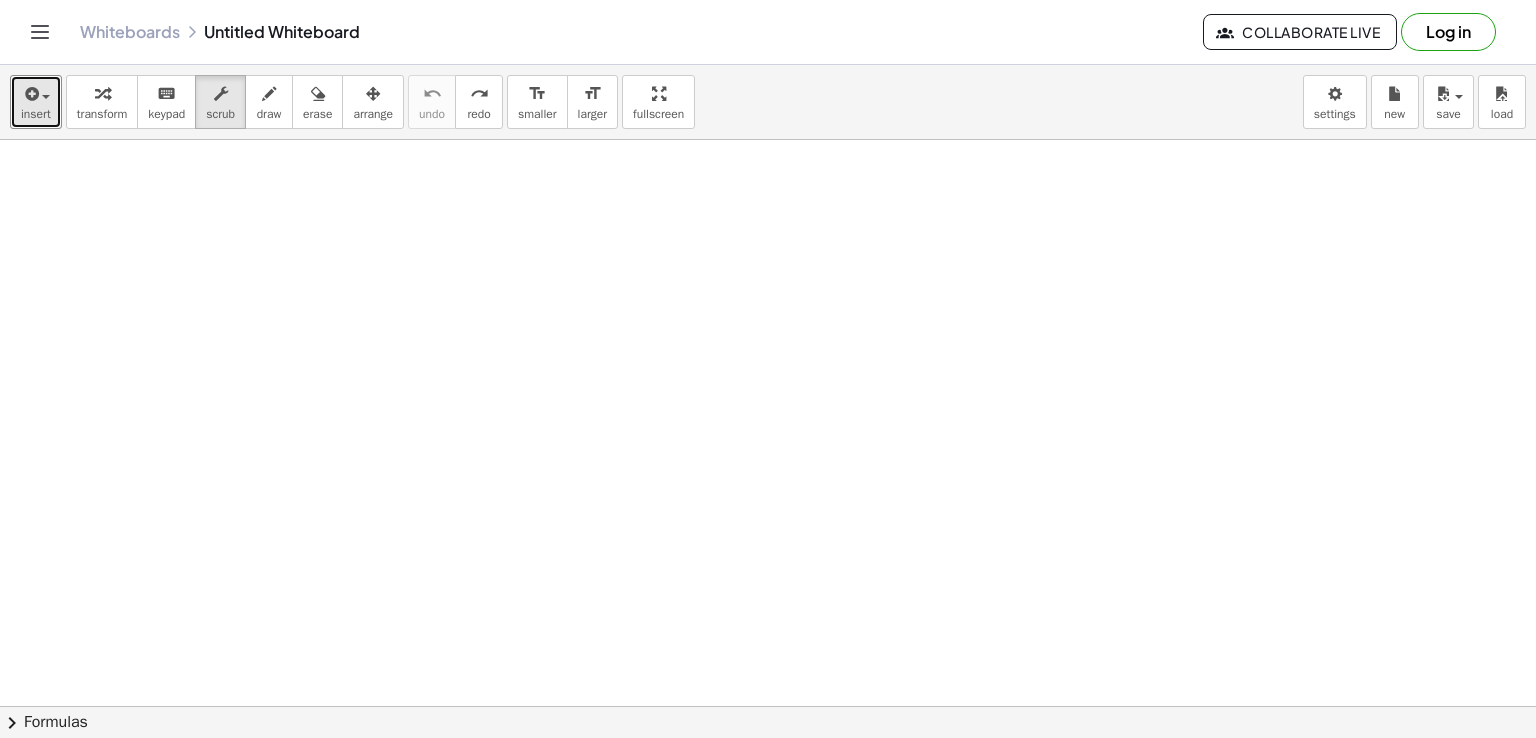 drag, startPoint x: 288, startPoint y: 286, endPoint x: 518, endPoint y: 332, distance: 234.5549 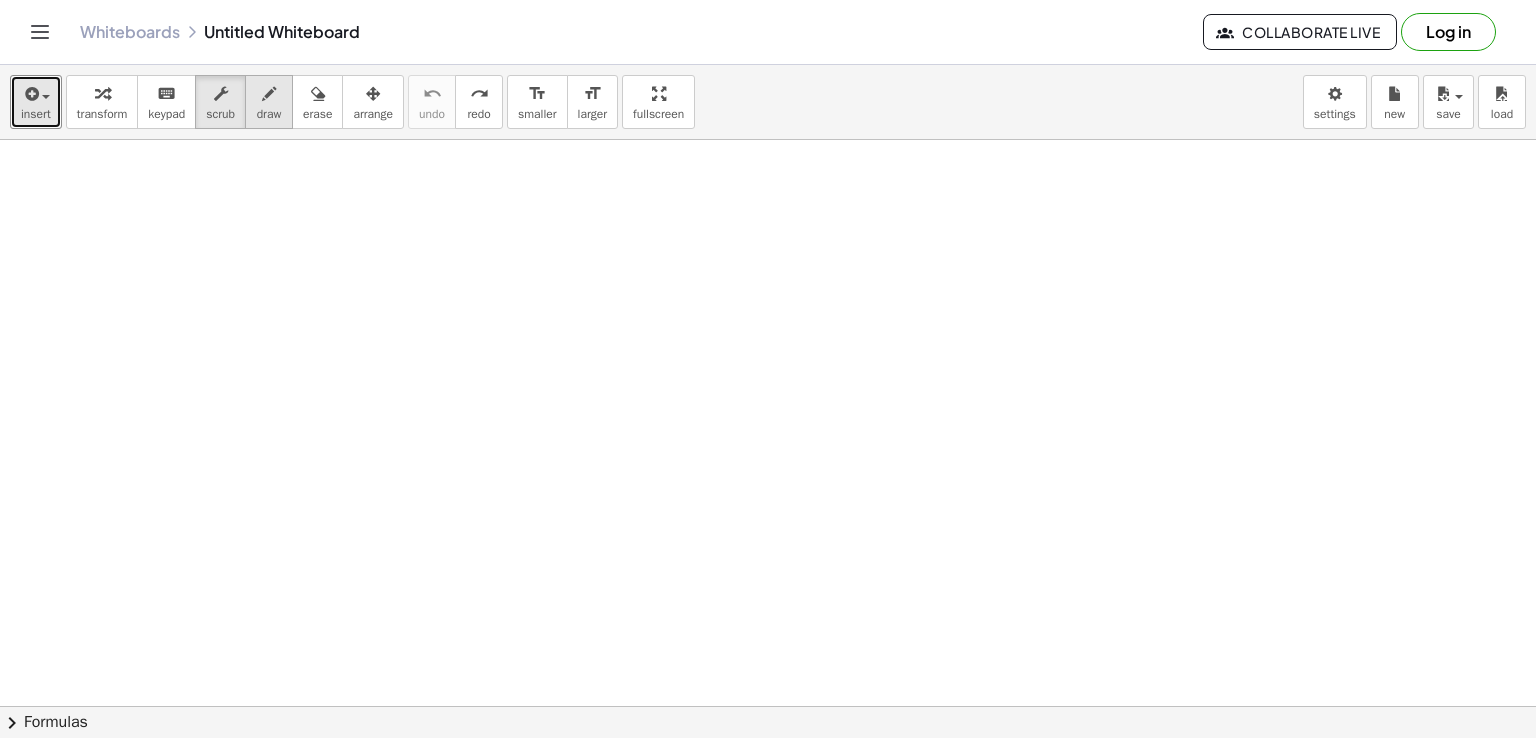 click at bounding box center [269, 94] 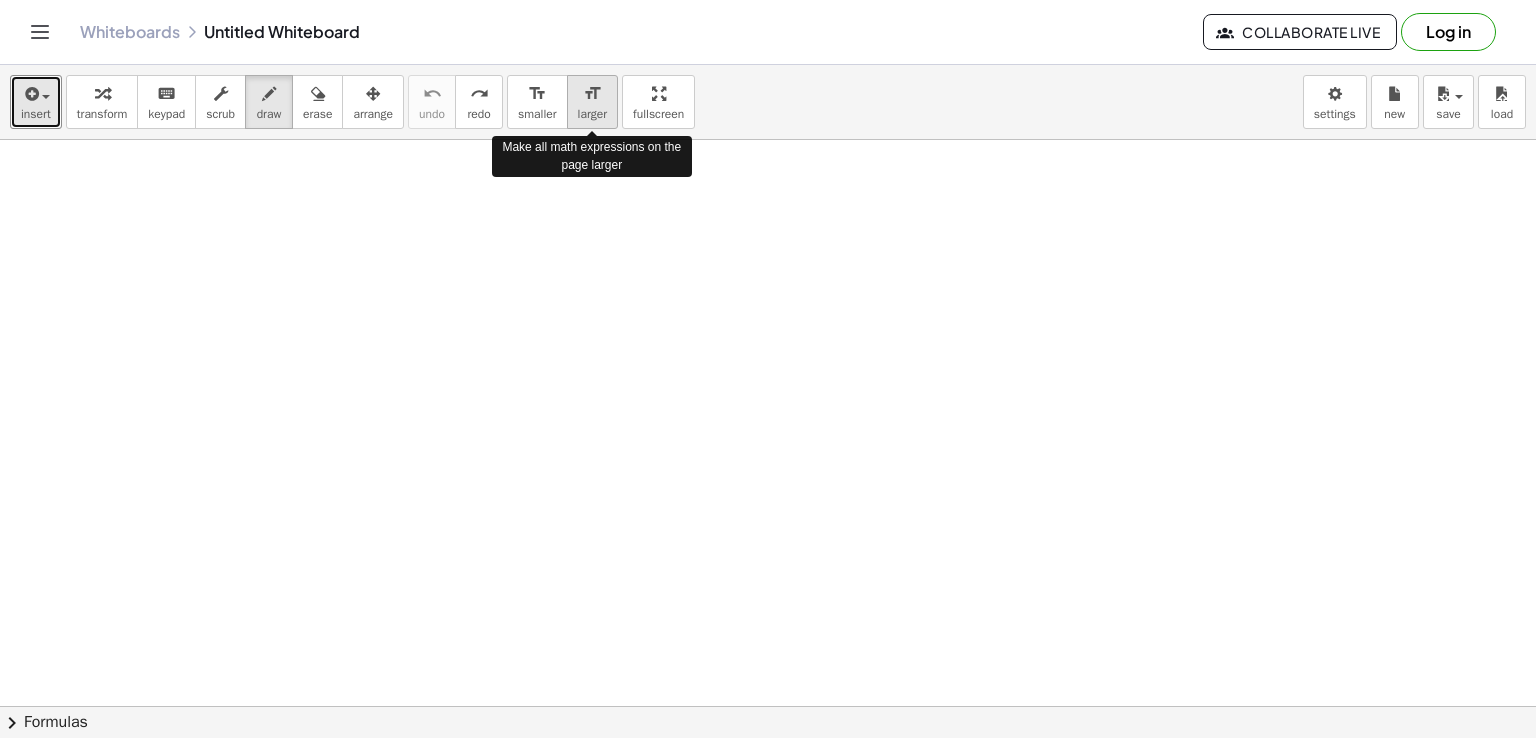 click on "format_size" at bounding box center (592, 94) 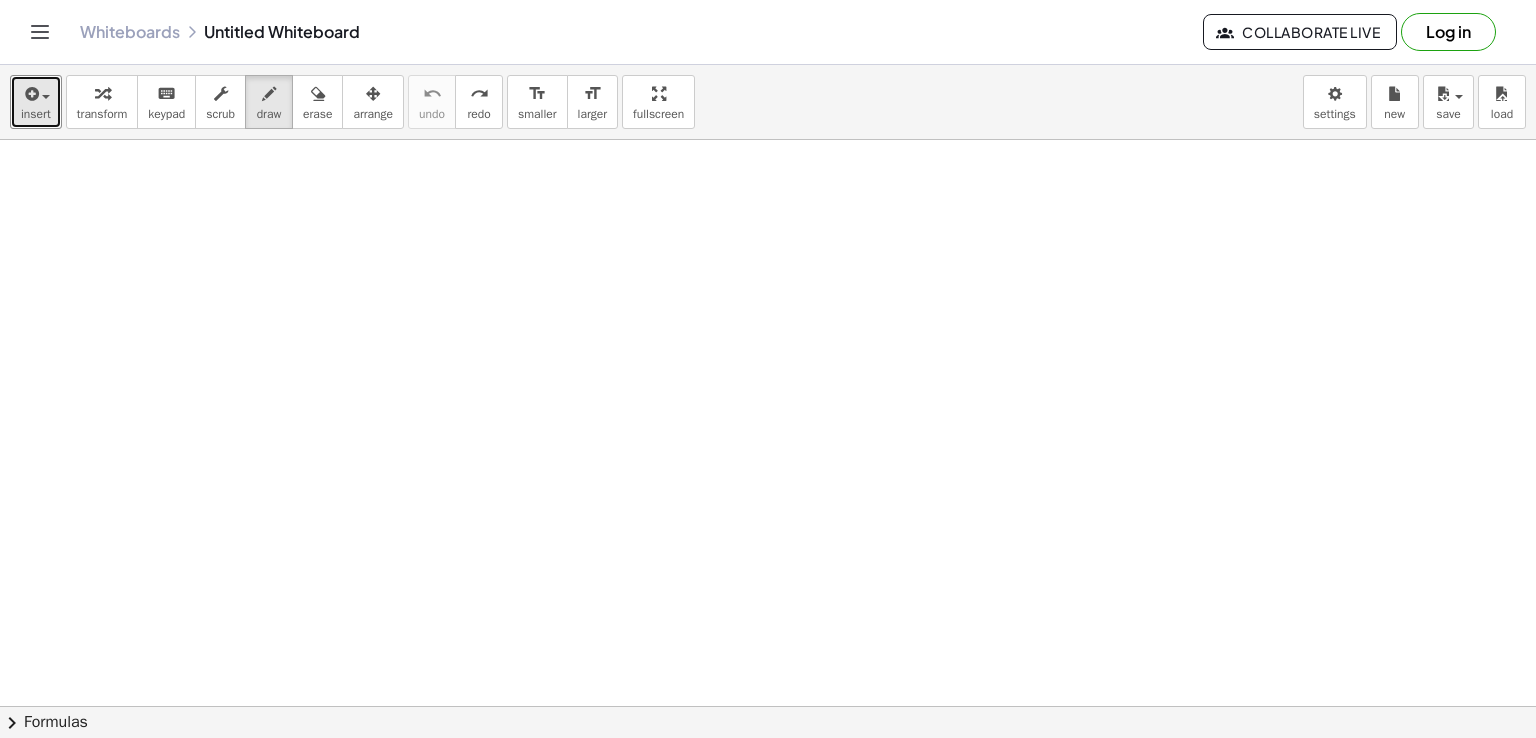 click at bounding box center [768, 771] 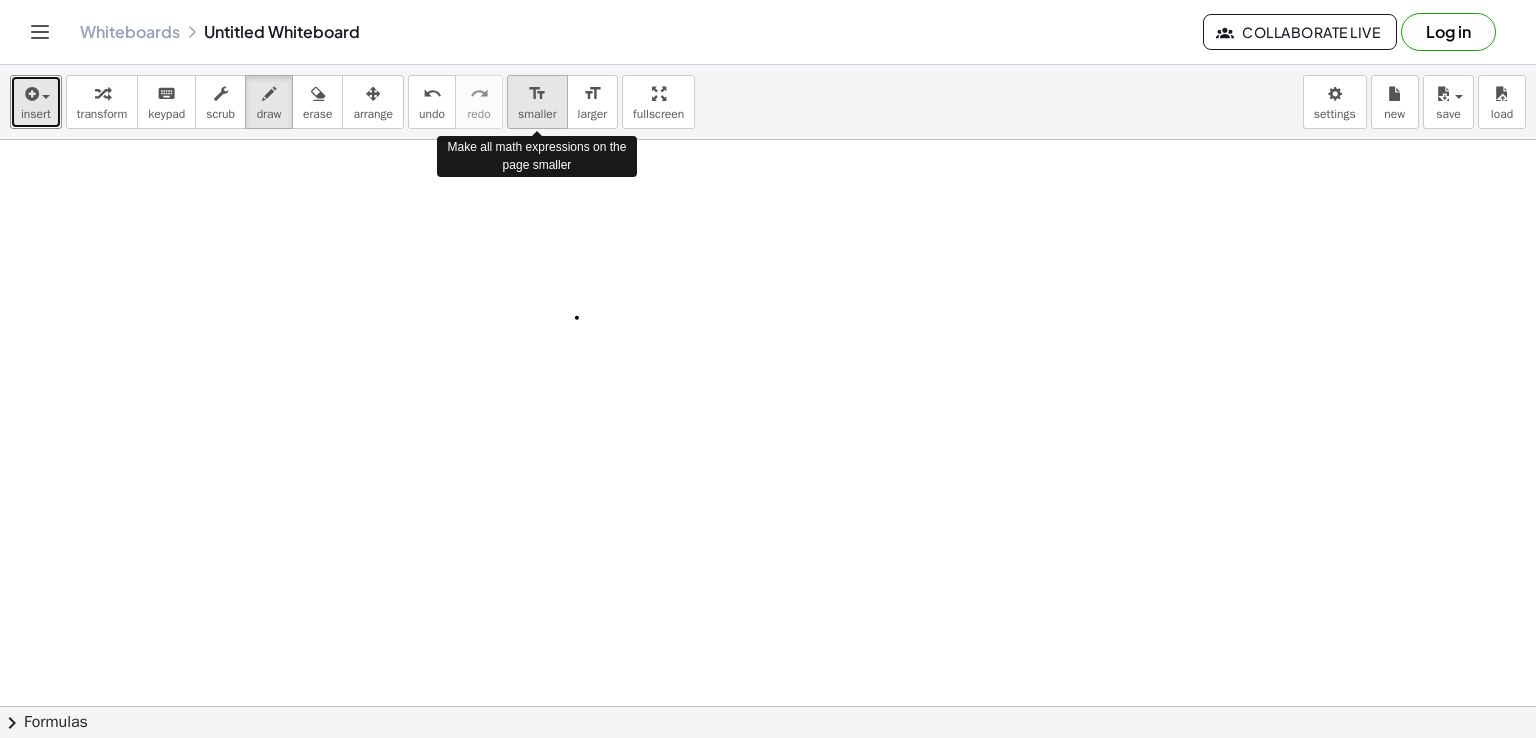 click on "format_size" at bounding box center [537, 94] 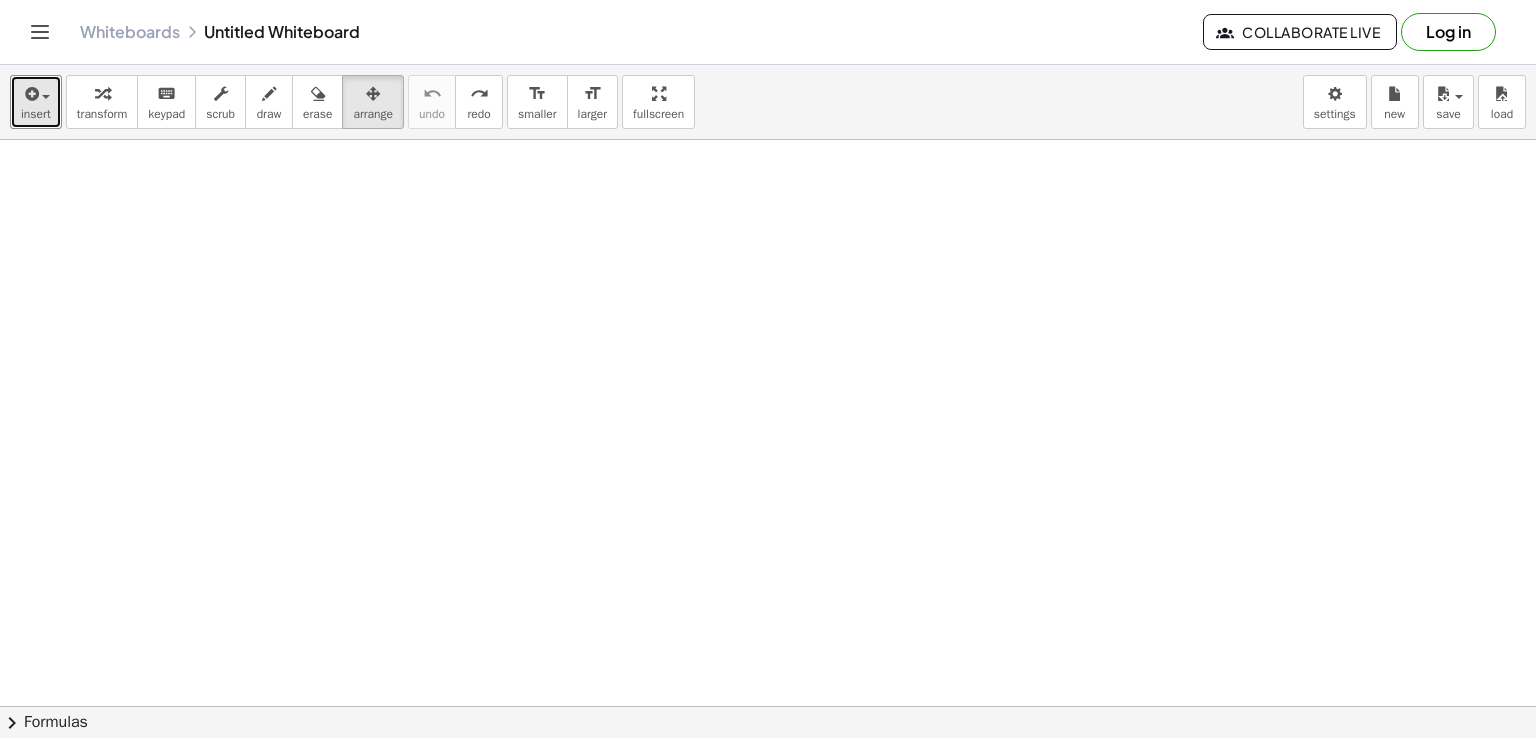 drag, startPoint x: 379, startPoint y: 85, endPoint x: 433, endPoint y: 265, distance: 187.92552 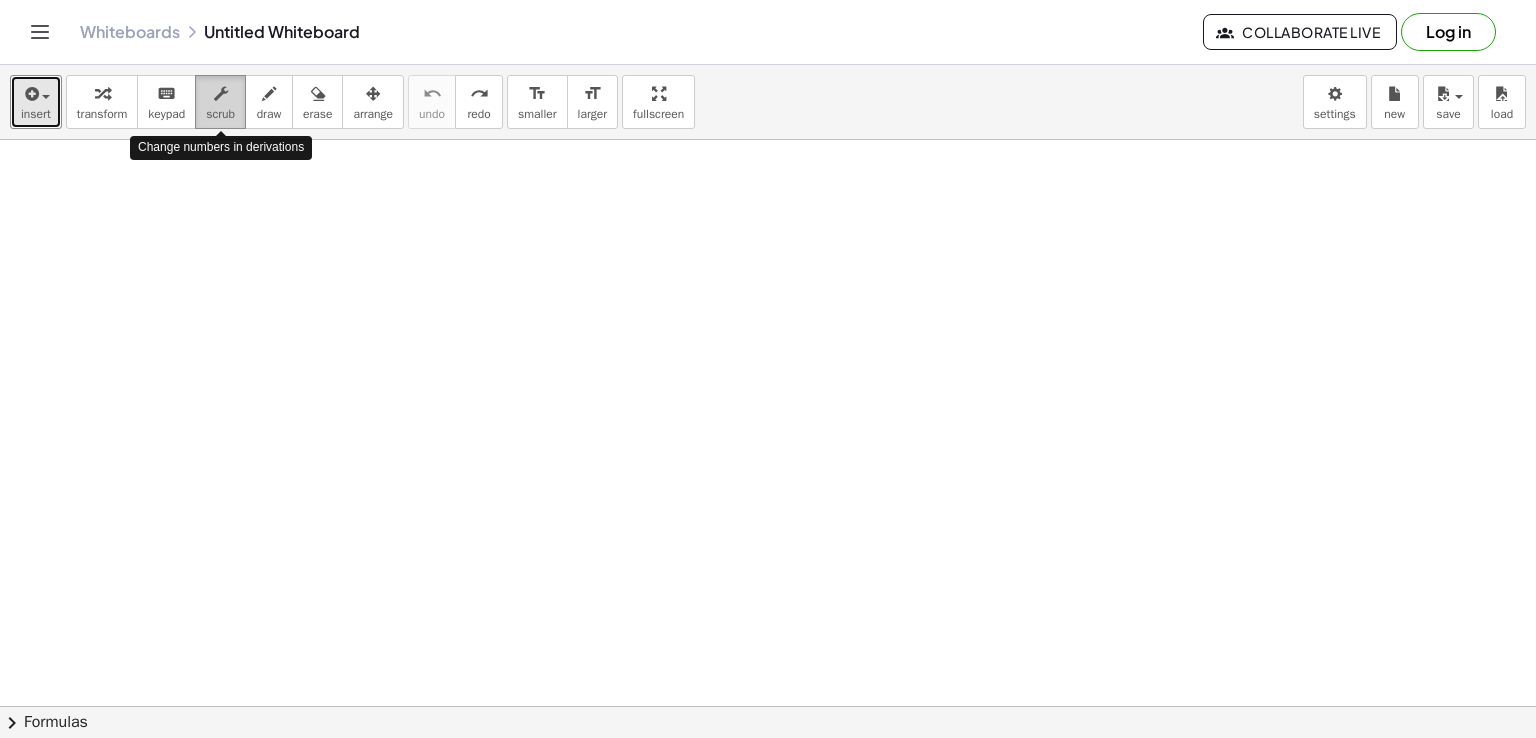 click on "scrub" at bounding box center (220, 114) 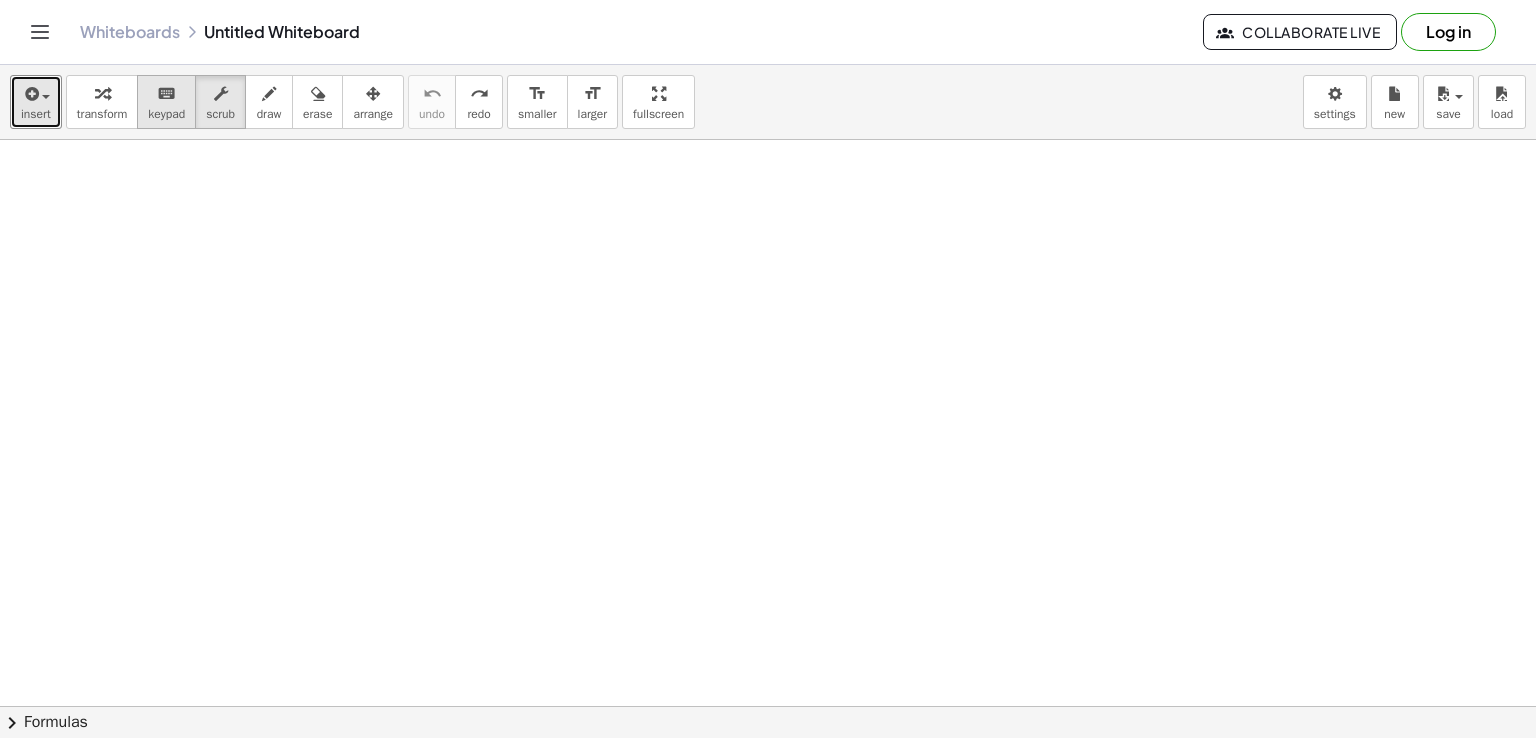 click on "keyboard keypad" at bounding box center [166, 102] 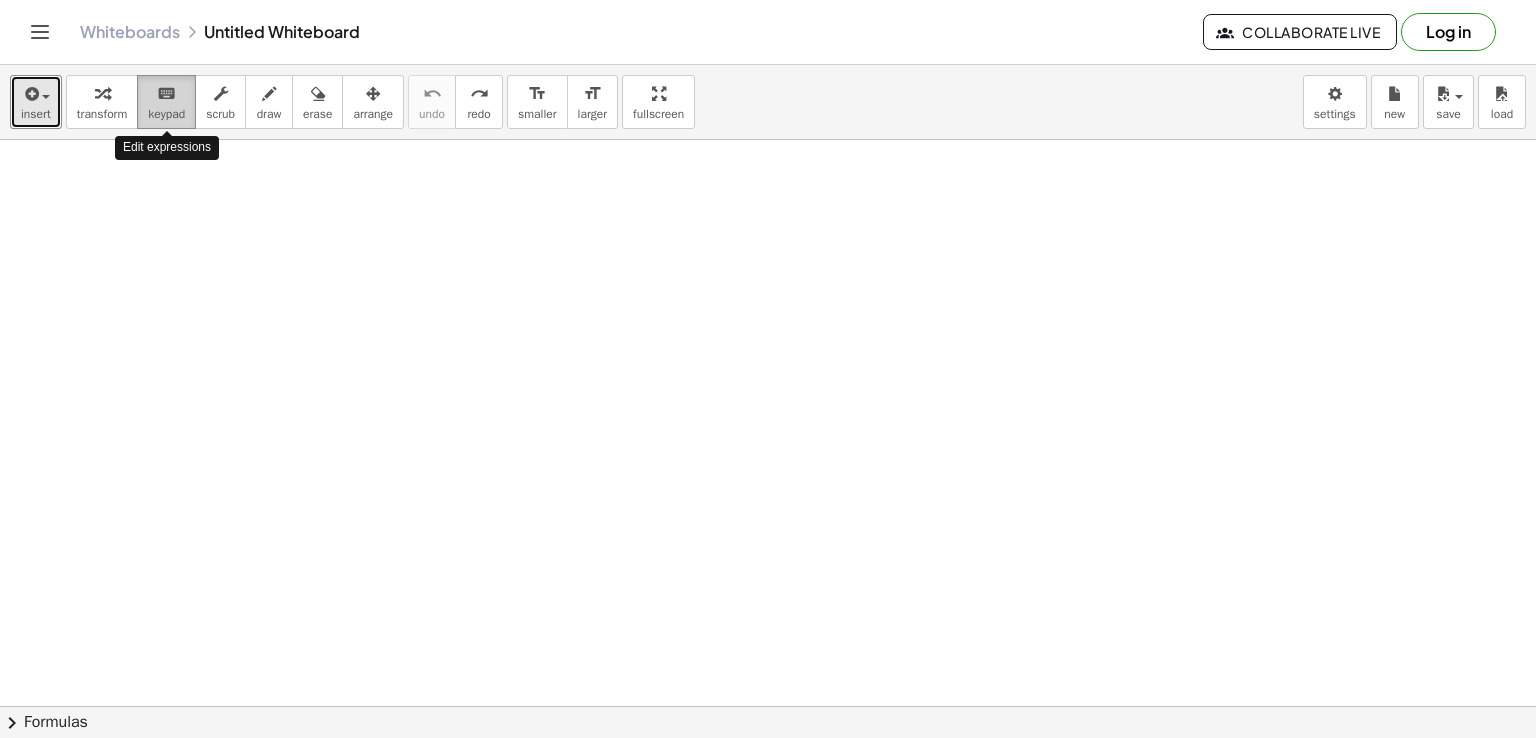 click on "keyboard keypad" at bounding box center [166, 102] 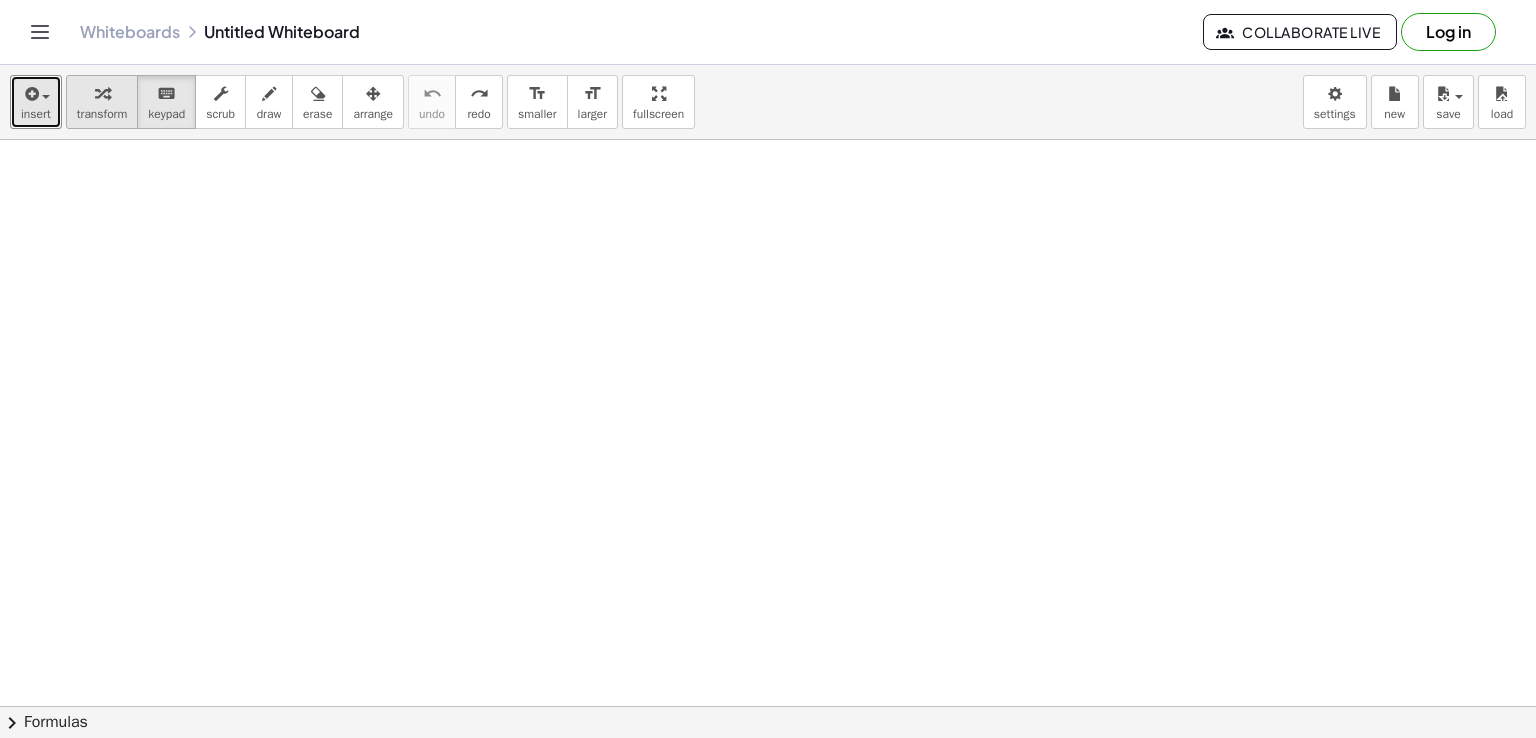 click on "transform" at bounding box center [102, 114] 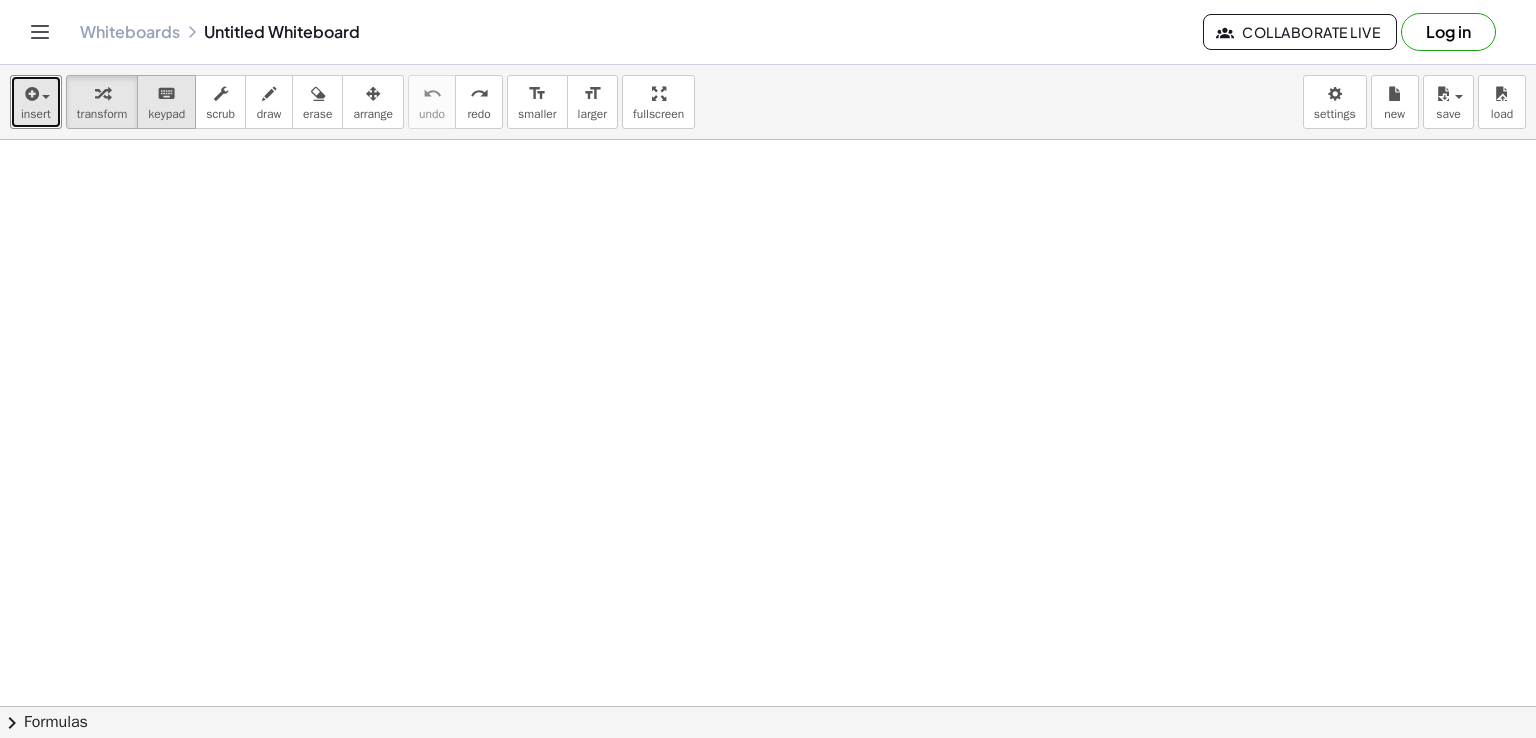click on "keypad" at bounding box center [166, 114] 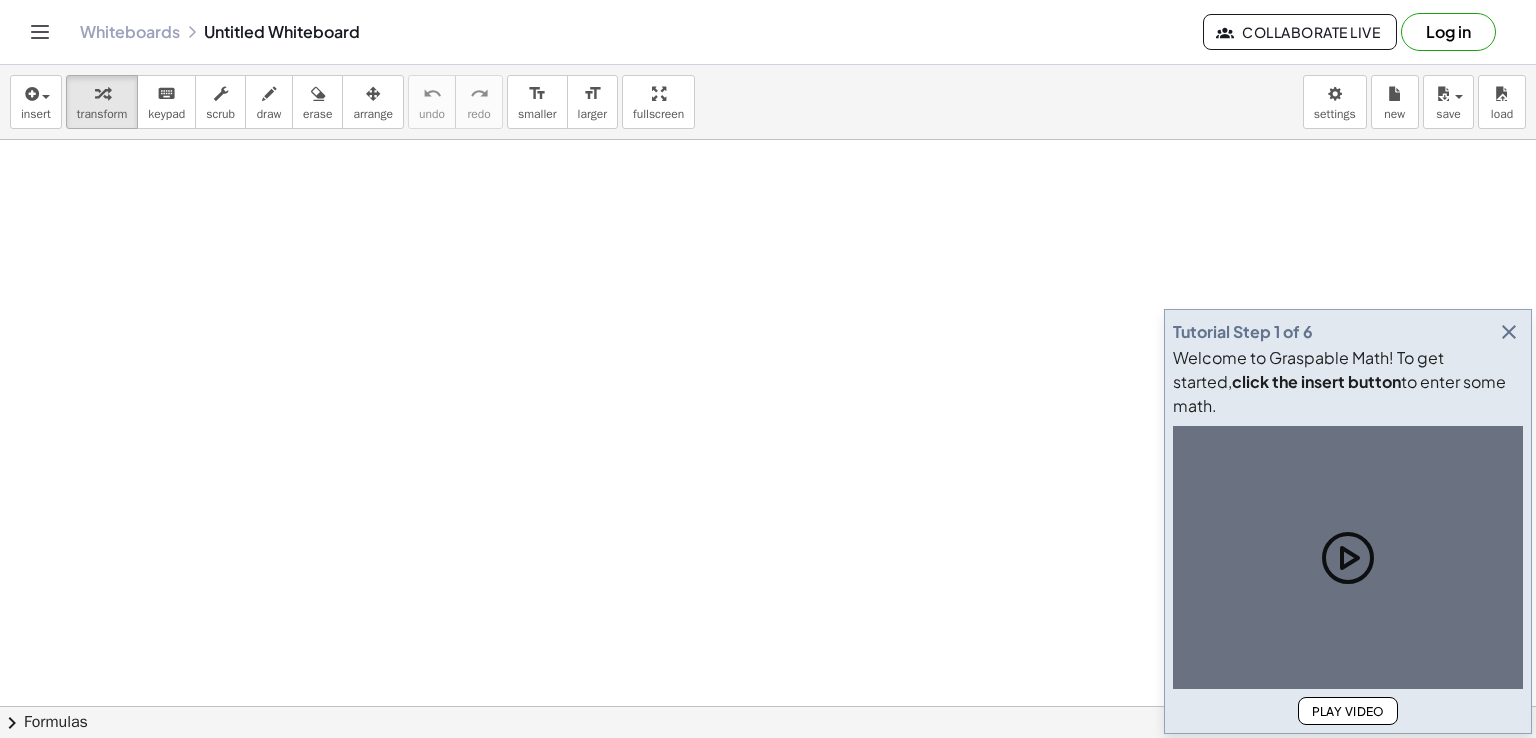 scroll, scrollTop: 0, scrollLeft: 0, axis: both 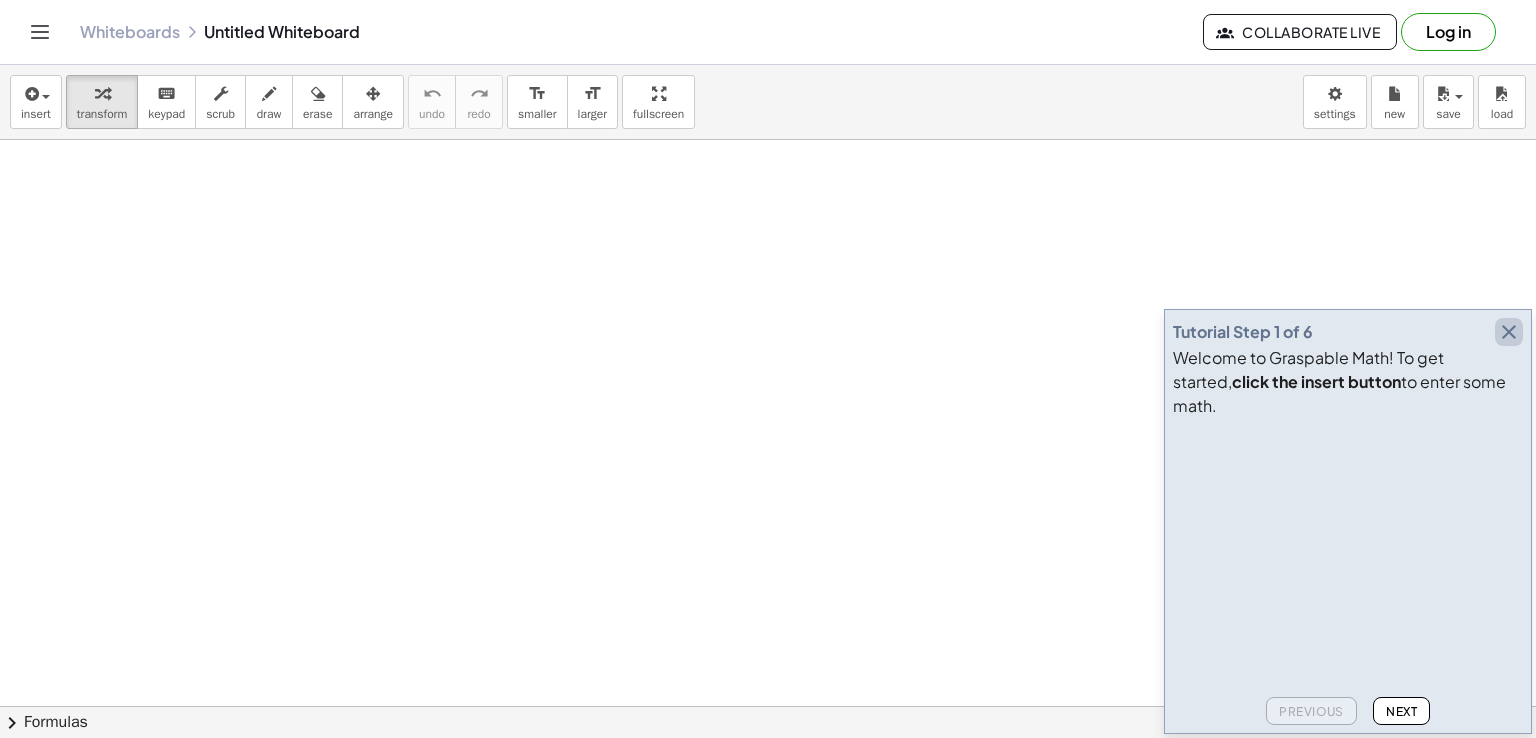 click at bounding box center (1509, 332) 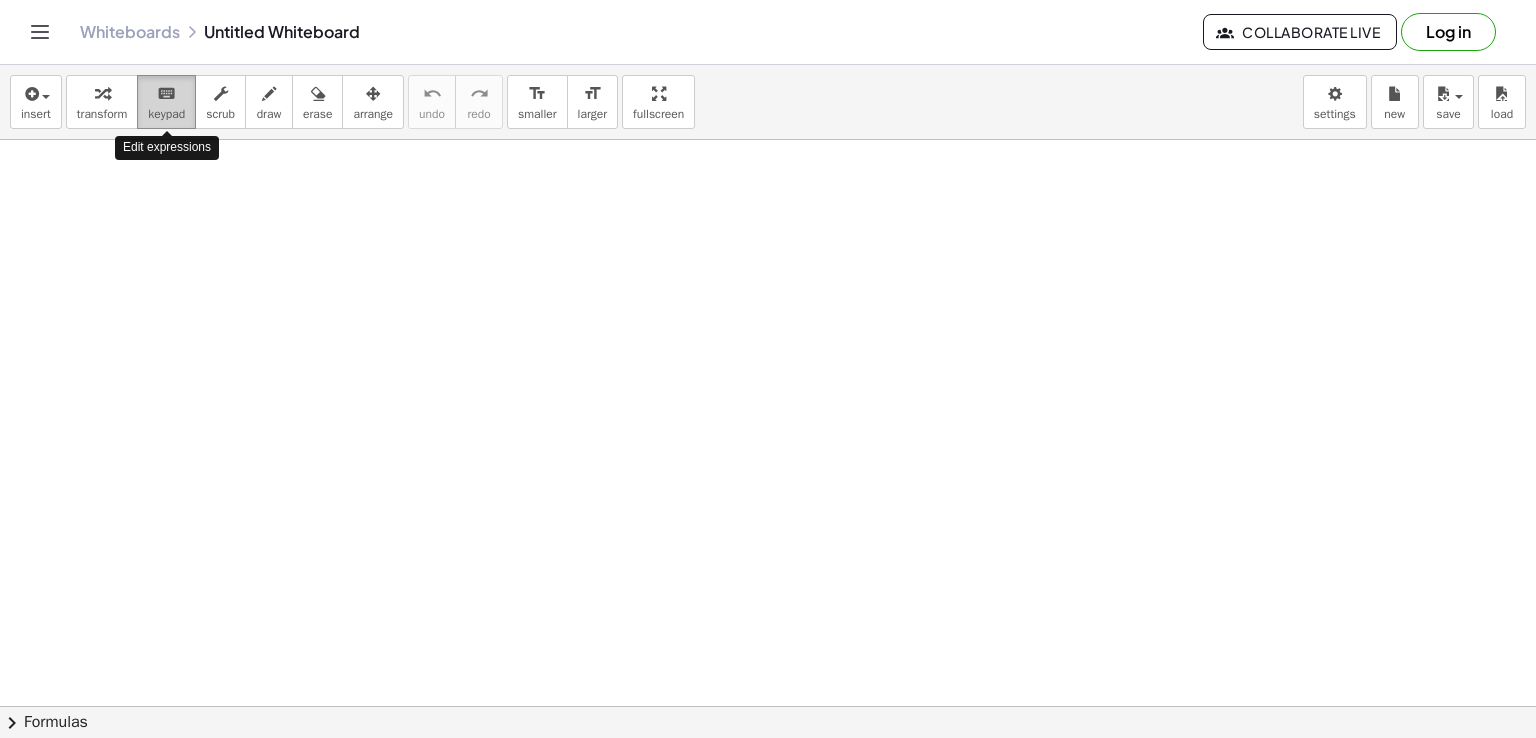 click on "keyboard" at bounding box center (166, 94) 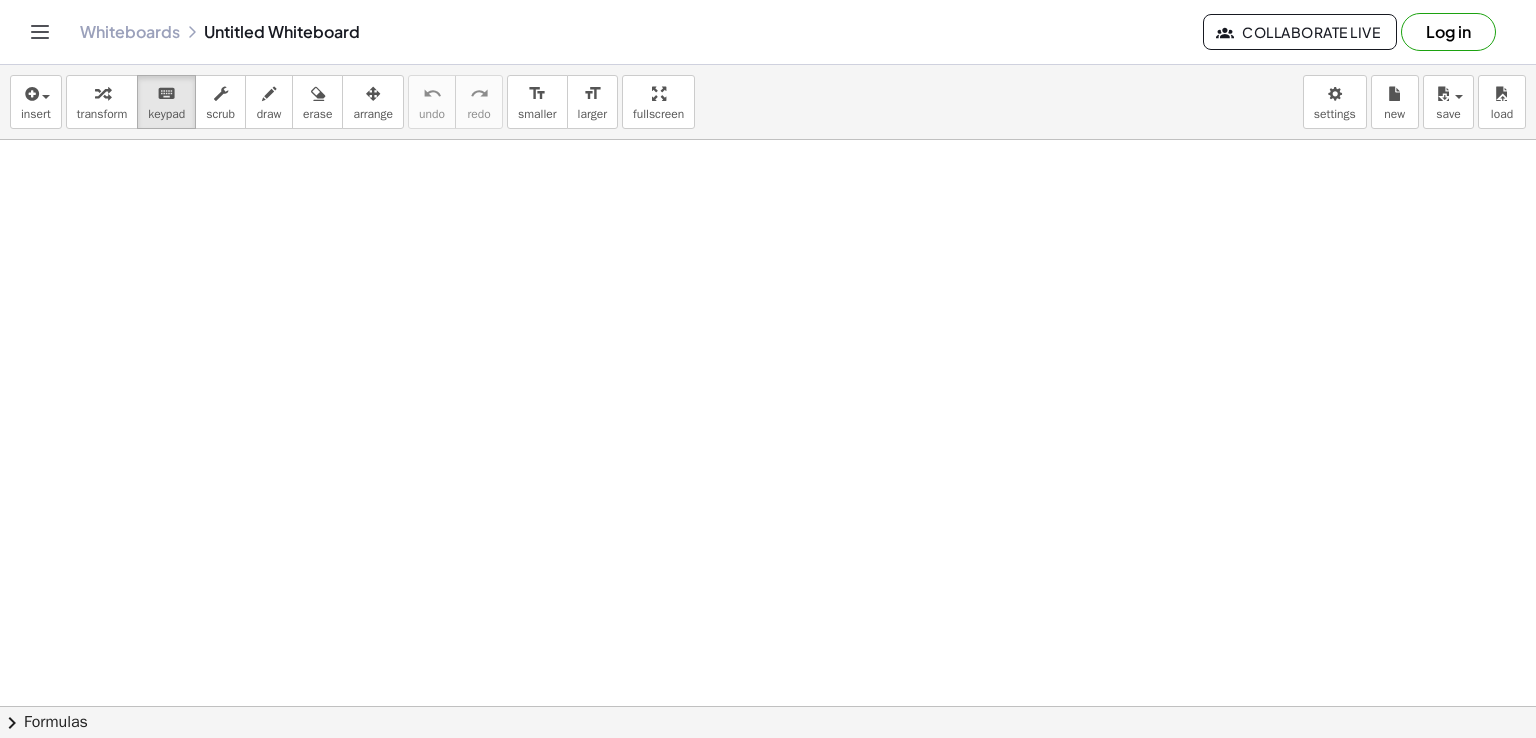scroll, scrollTop: 935, scrollLeft: 0, axis: vertical 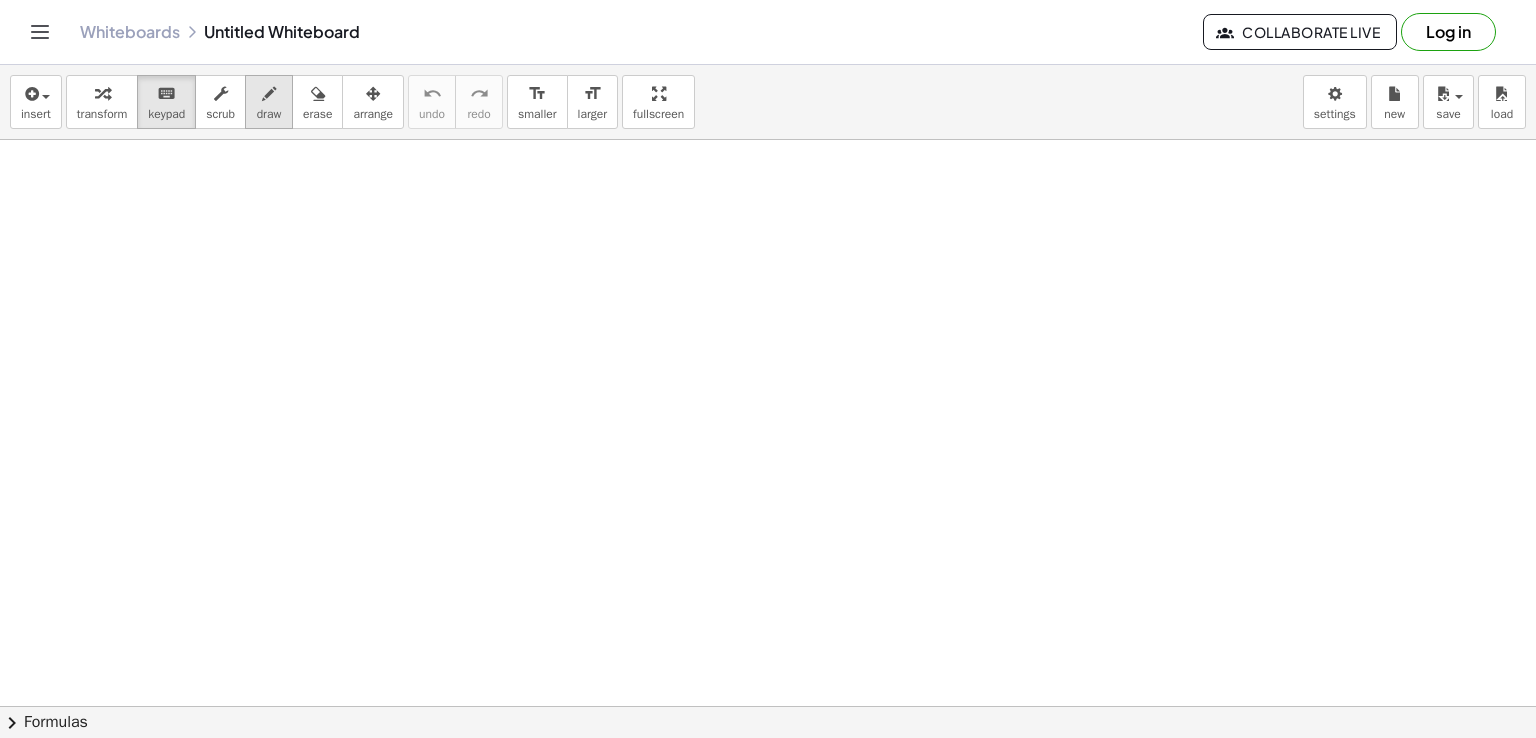 click on "draw" at bounding box center [269, 114] 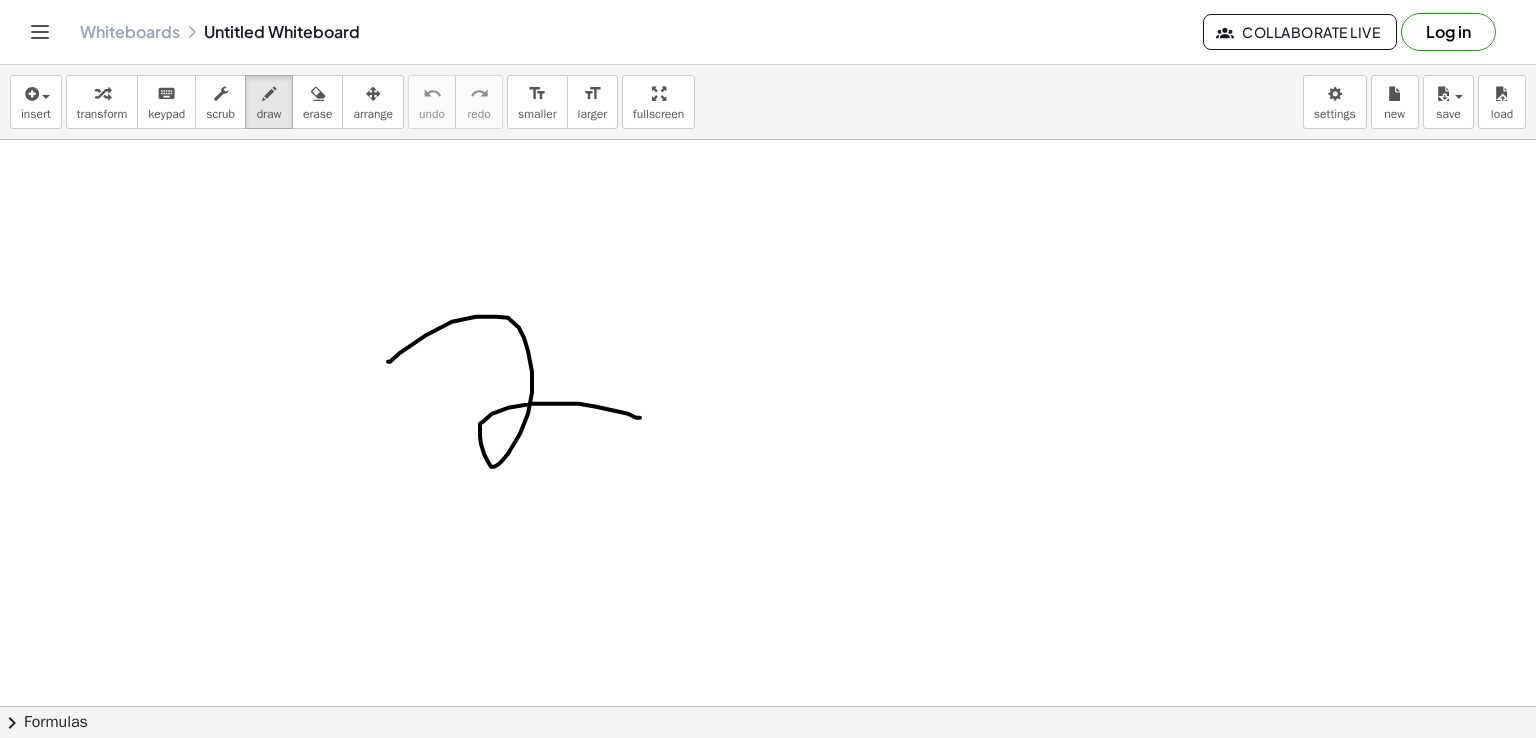 drag, startPoint x: 388, startPoint y: 361, endPoint x: 640, endPoint y: 417, distance: 258.14725 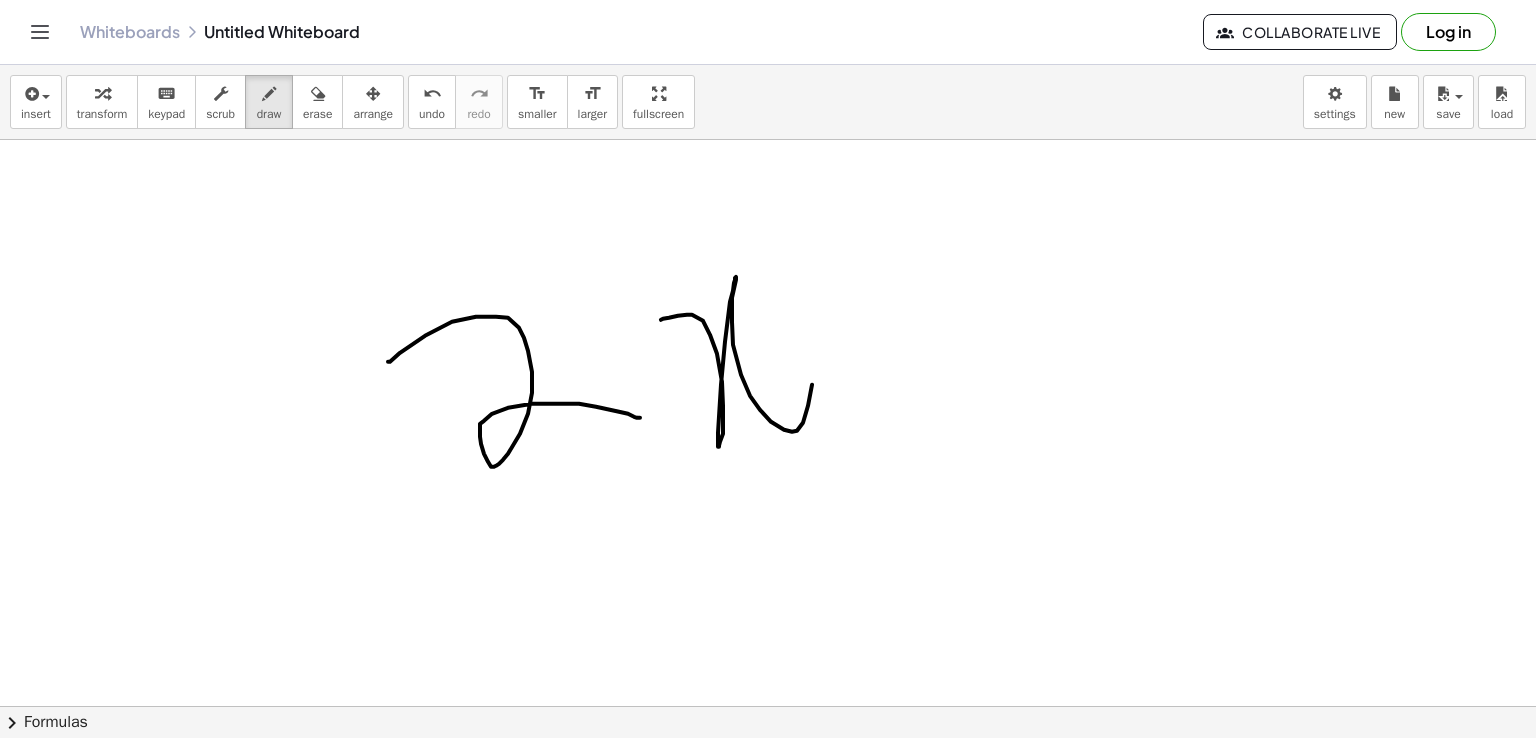 drag, startPoint x: 661, startPoint y: 319, endPoint x: 816, endPoint y: 345, distance: 157.16551 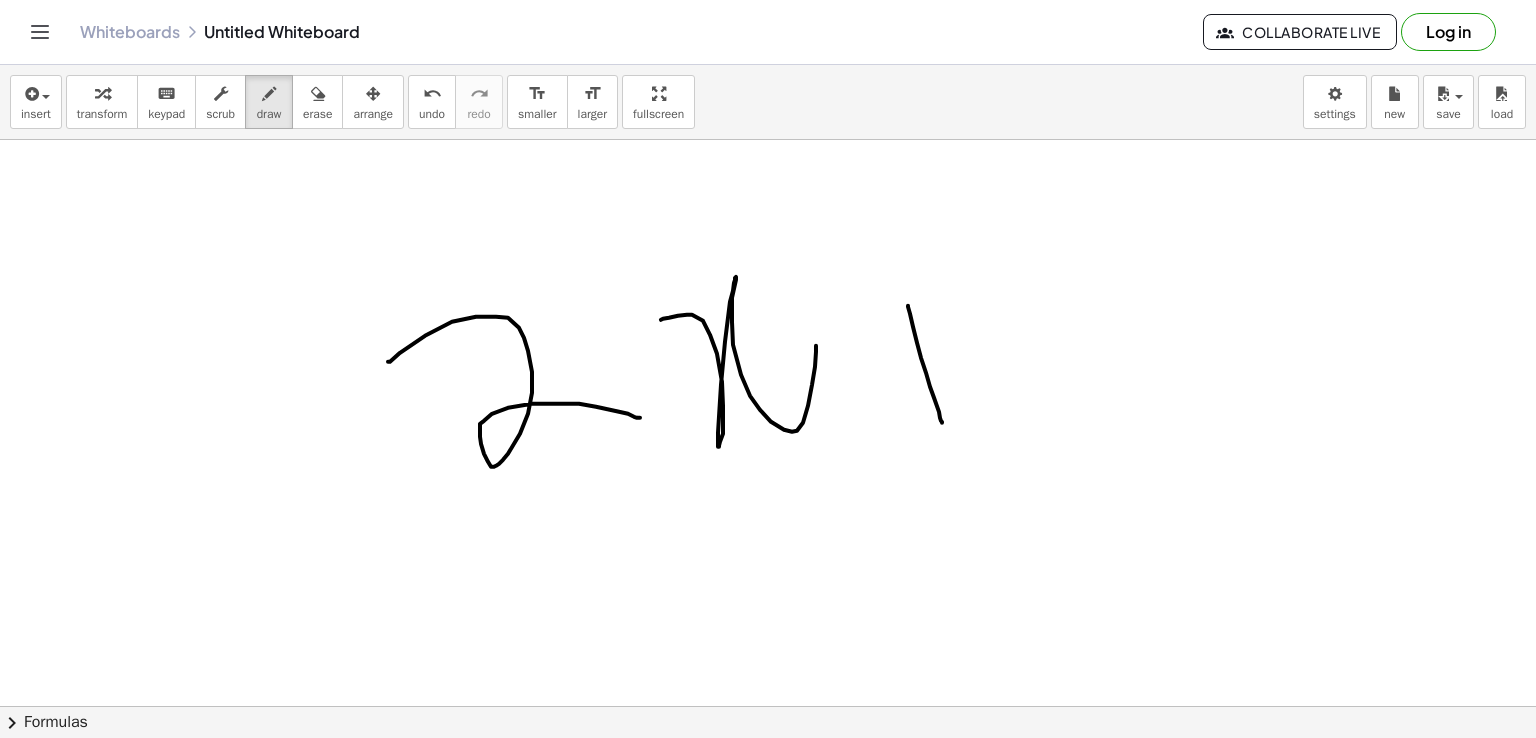 drag, startPoint x: 908, startPoint y: 305, endPoint x: 938, endPoint y: 422, distance: 120.784935 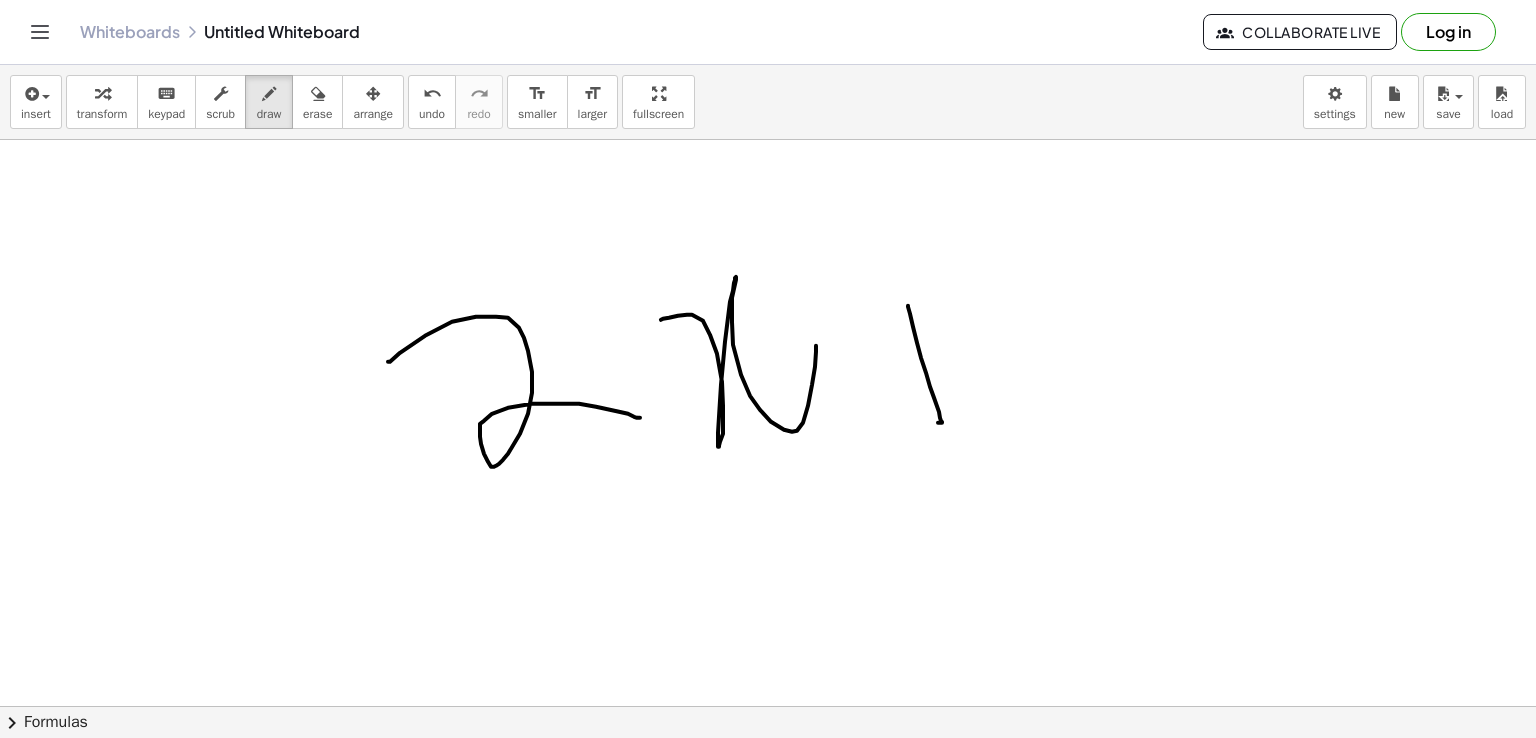 click at bounding box center (768, 245) 